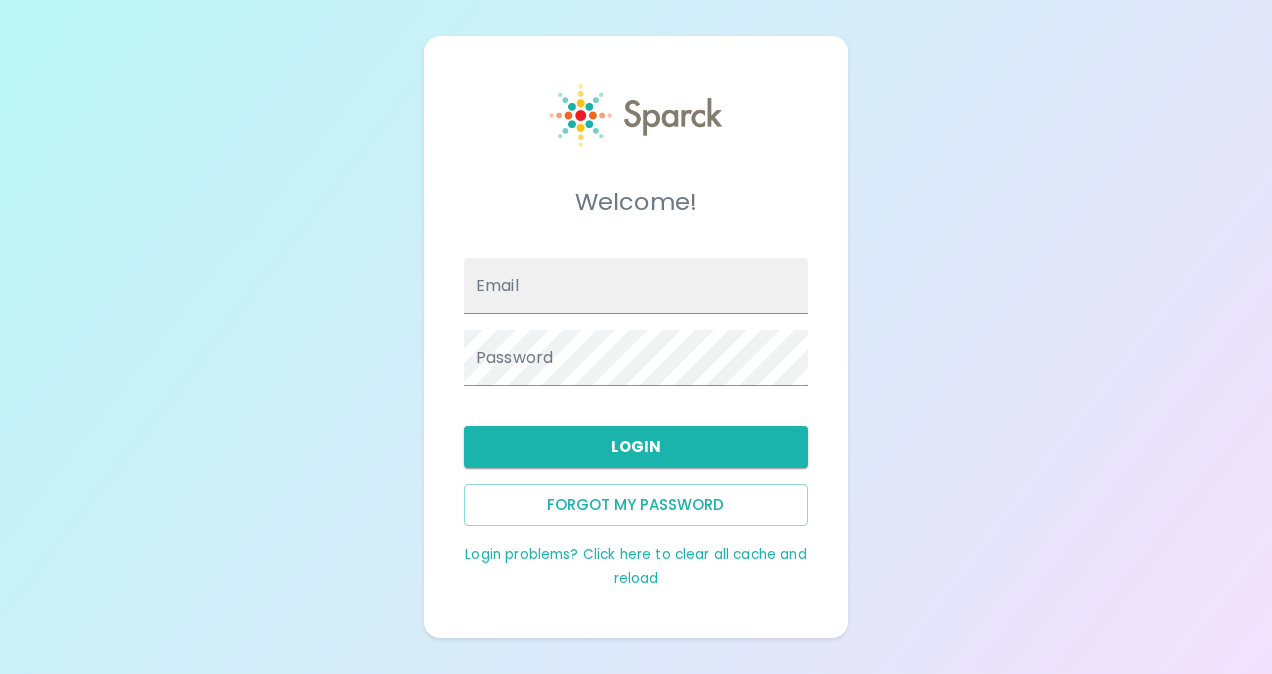 scroll, scrollTop: 0, scrollLeft: 0, axis: both 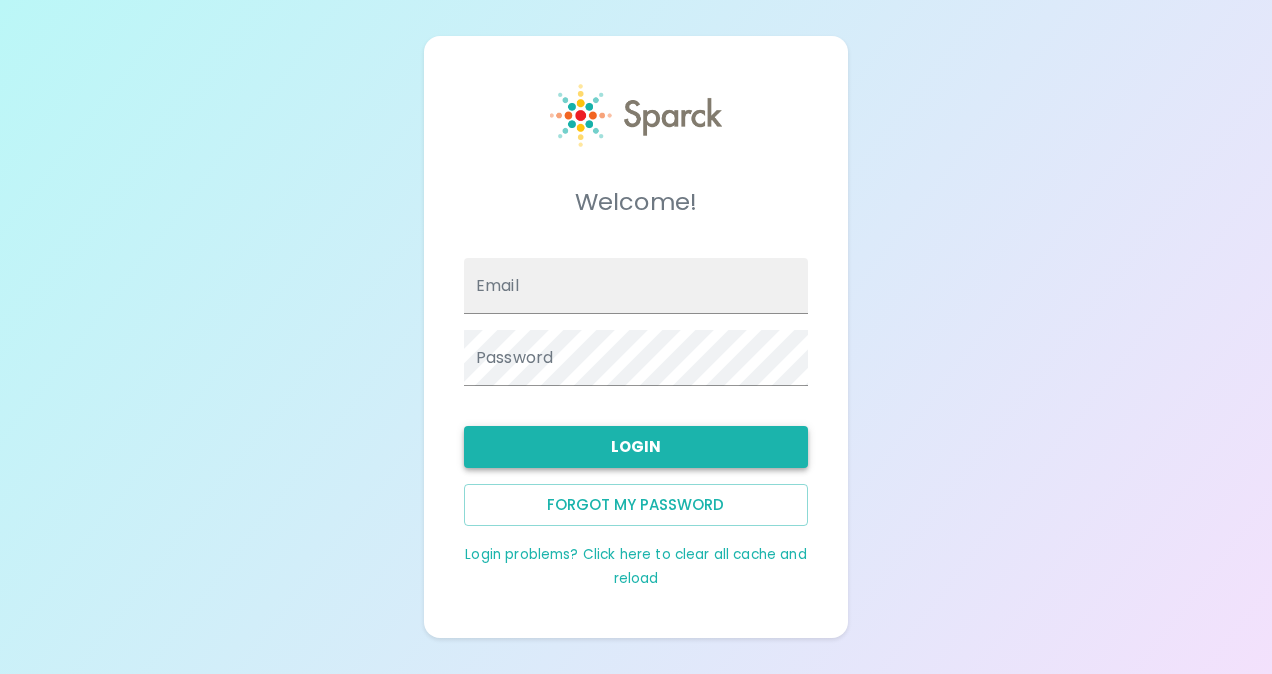 type on "[EMAIL]" 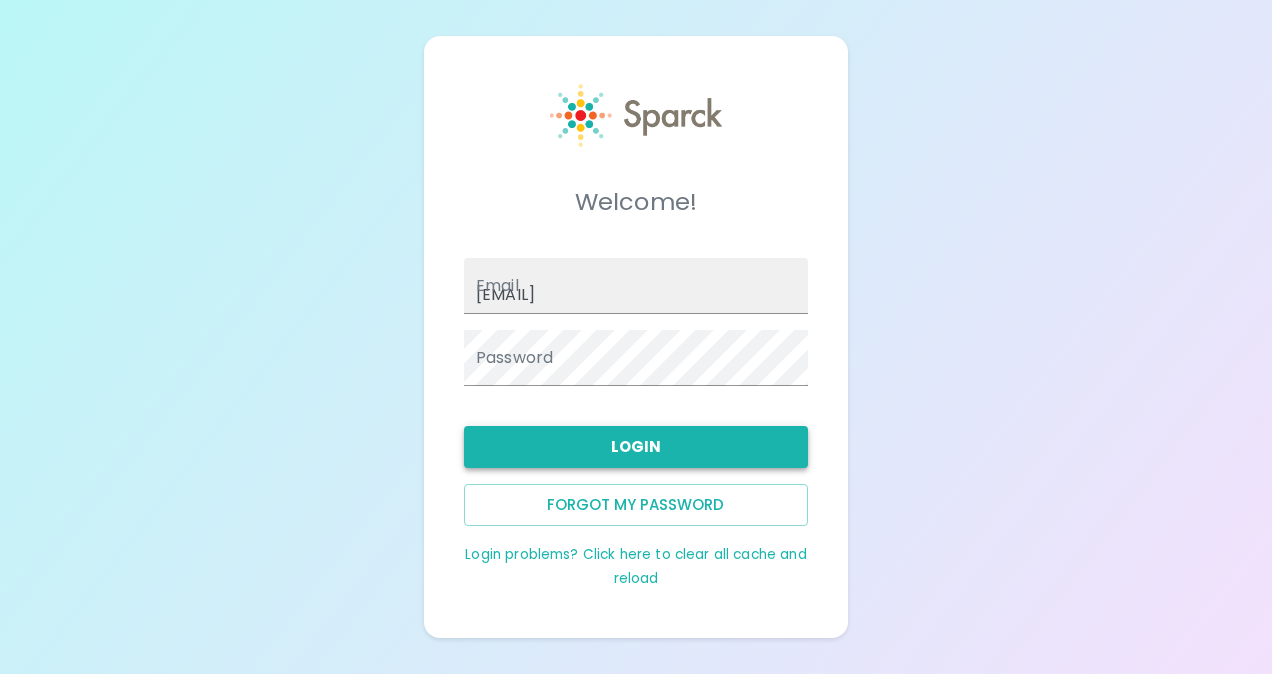 click on "Login" at bounding box center [636, 447] 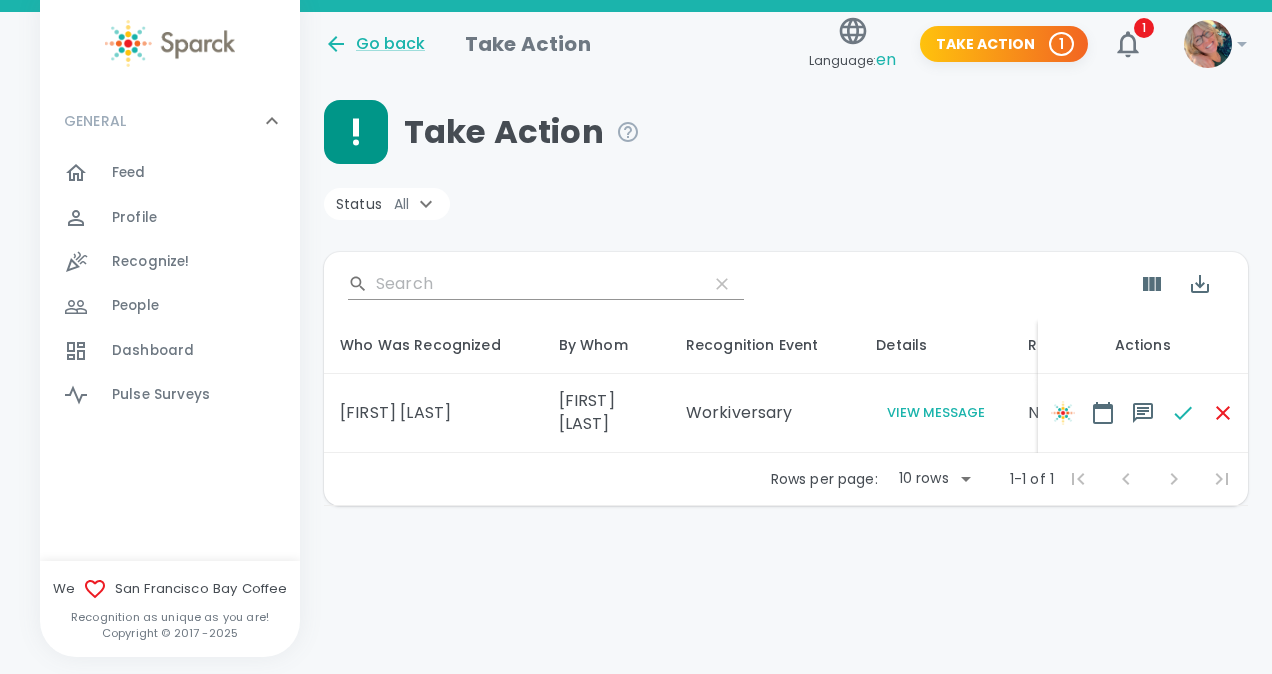 click on "View Message" at bounding box center [936, 413] 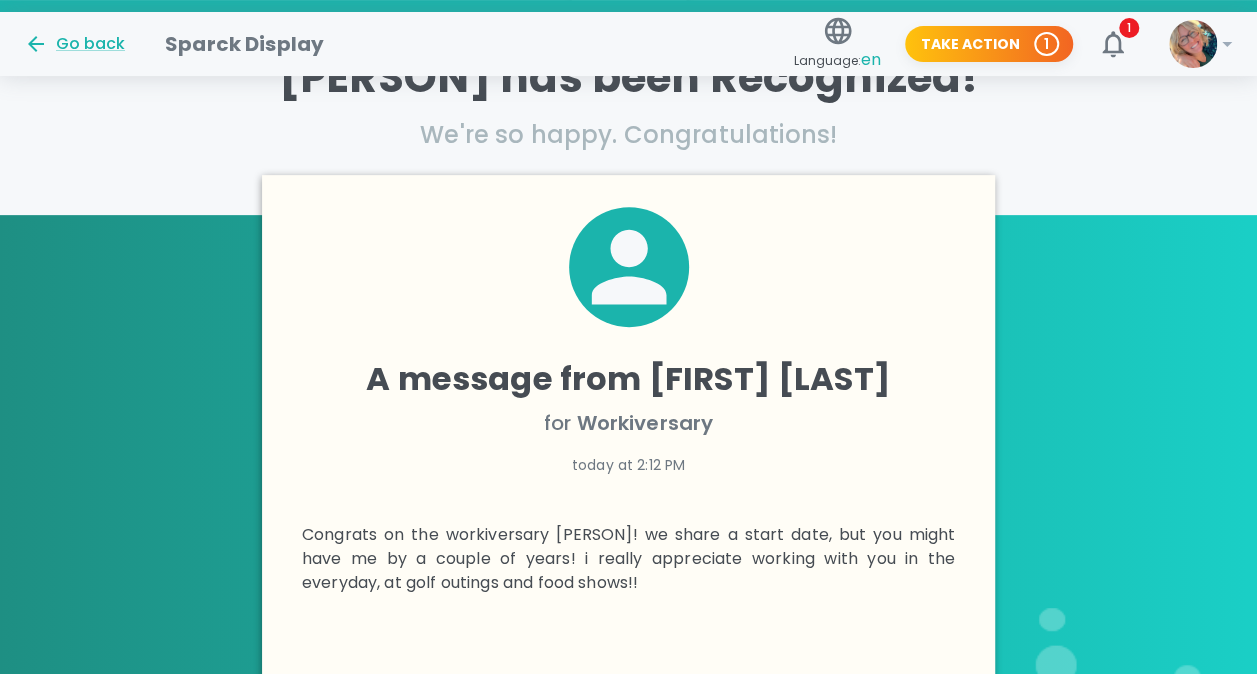 scroll, scrollTop: 311, scrollLeft: 0, axis: vertical 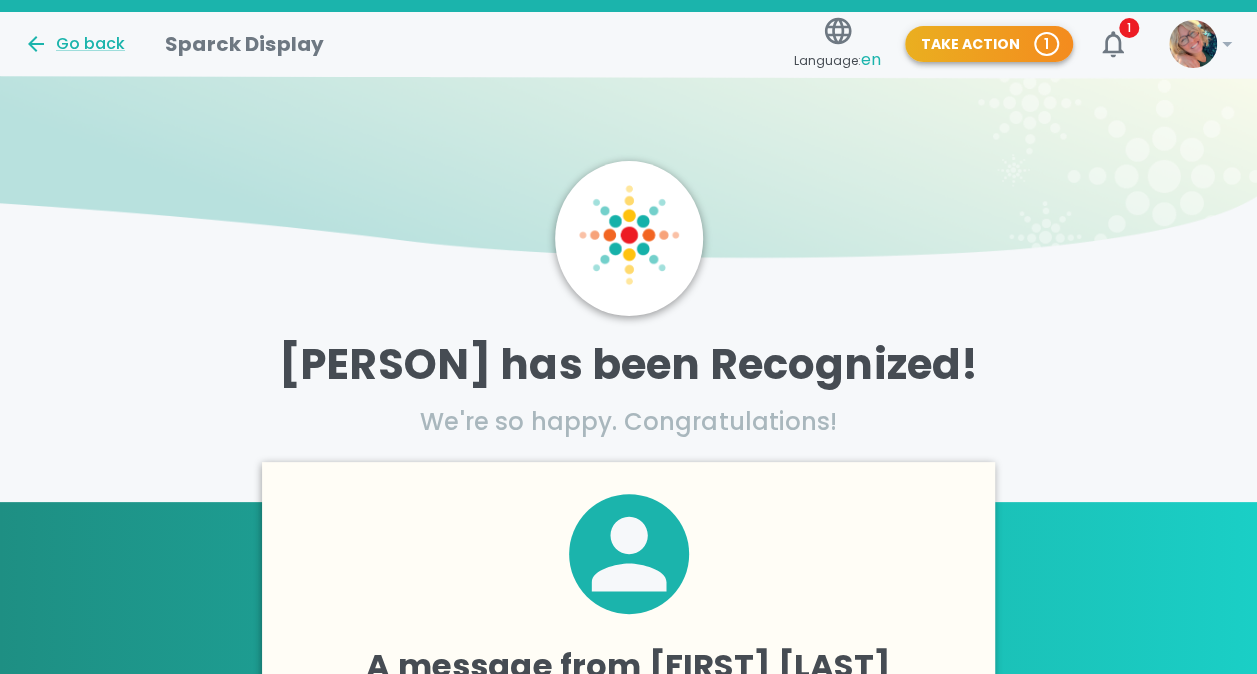 click on "1" at bounding box center (1046, 44) 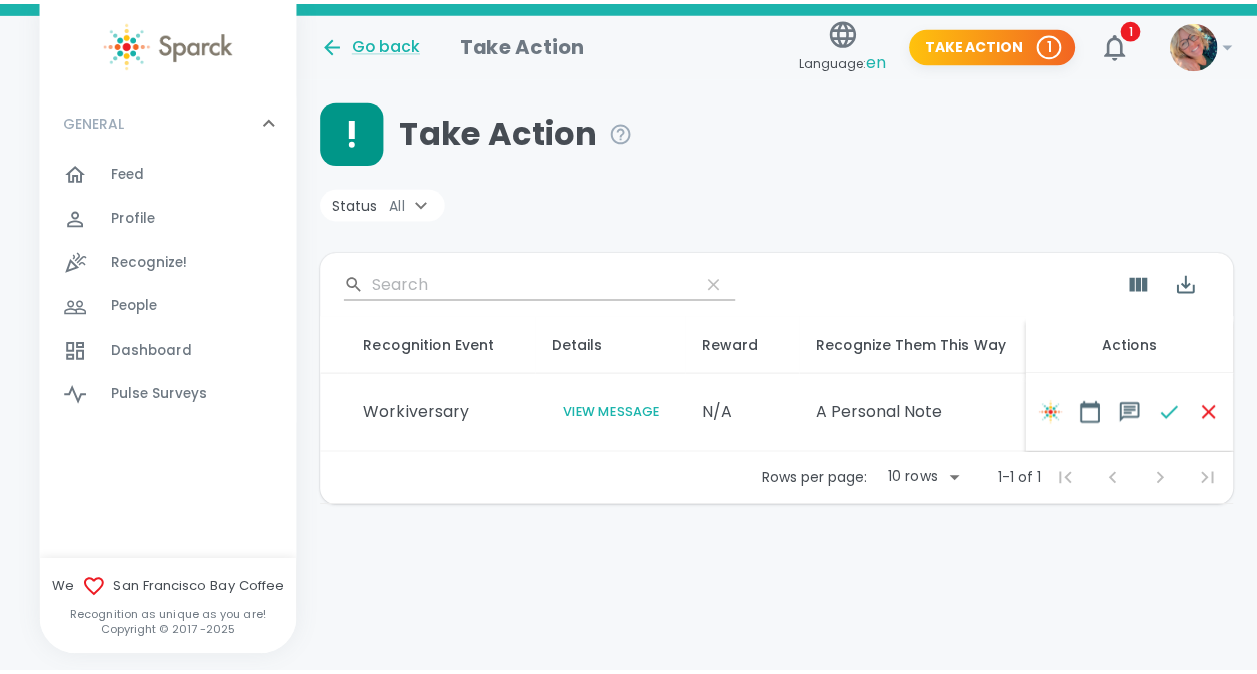 scroll, scrollTop: 0, scrollLeft: 320, axis: horizontal 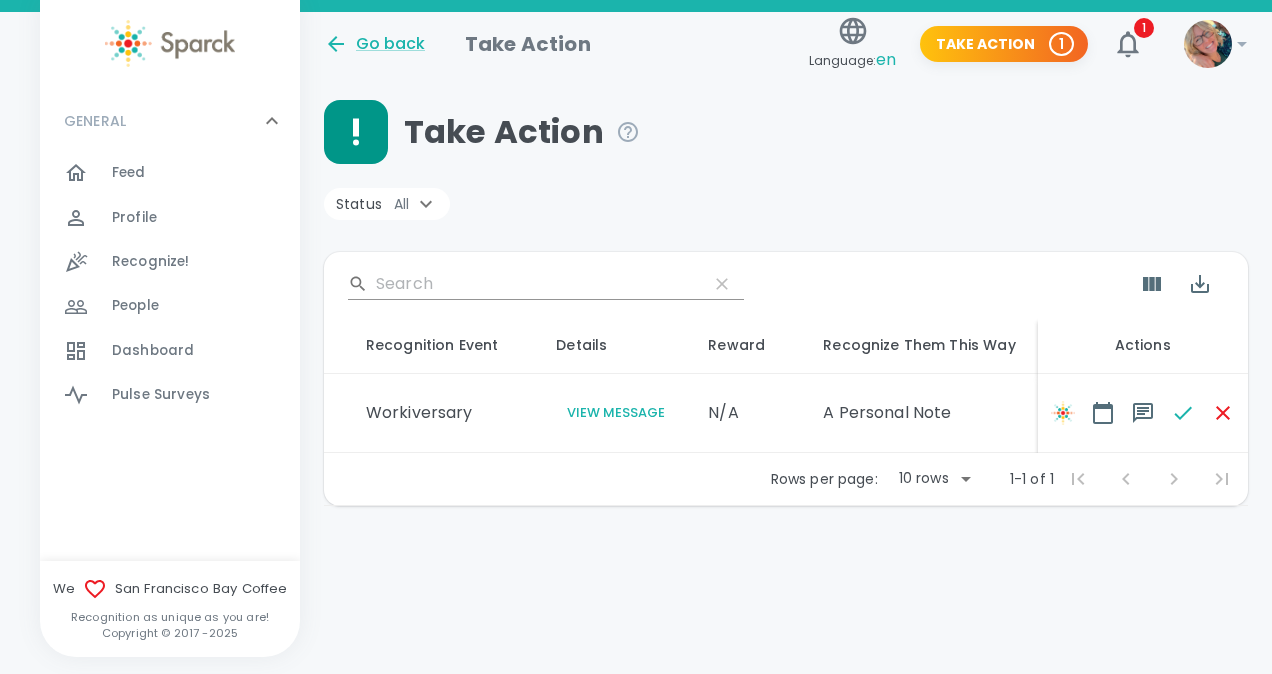 click on "Feed" at bounding box center [129, 173] 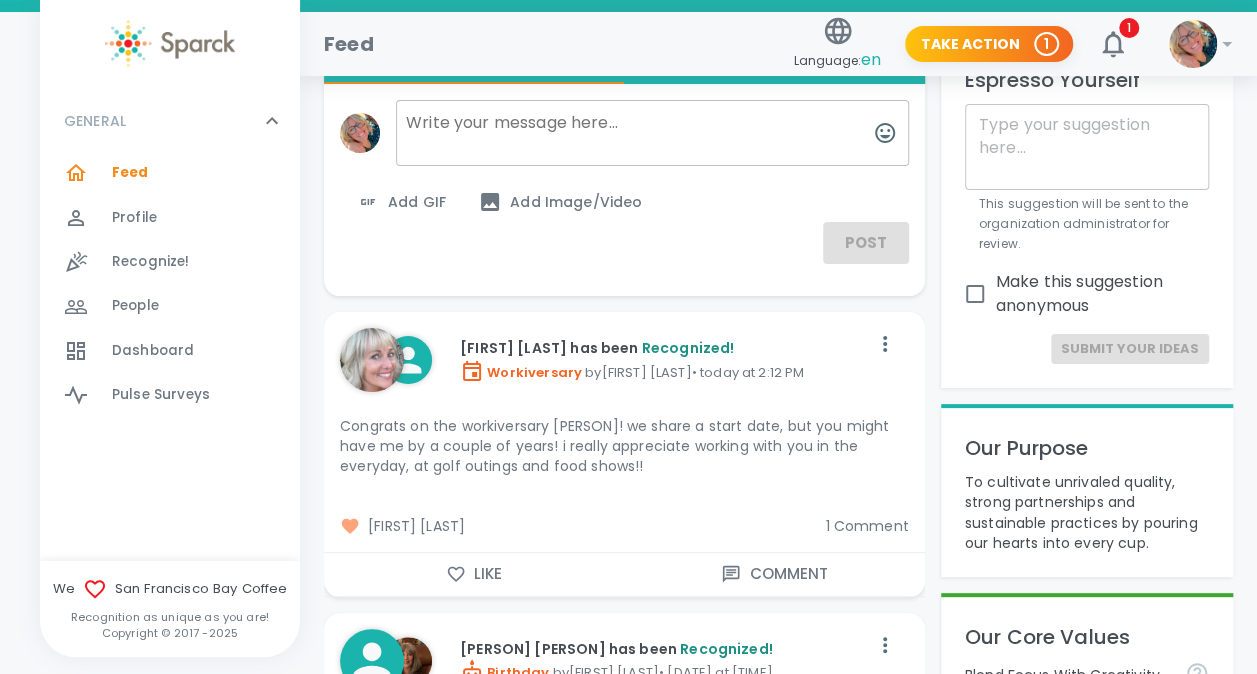 scroll, scrollTop: 120, scrollLeft: 0, axis: vertical 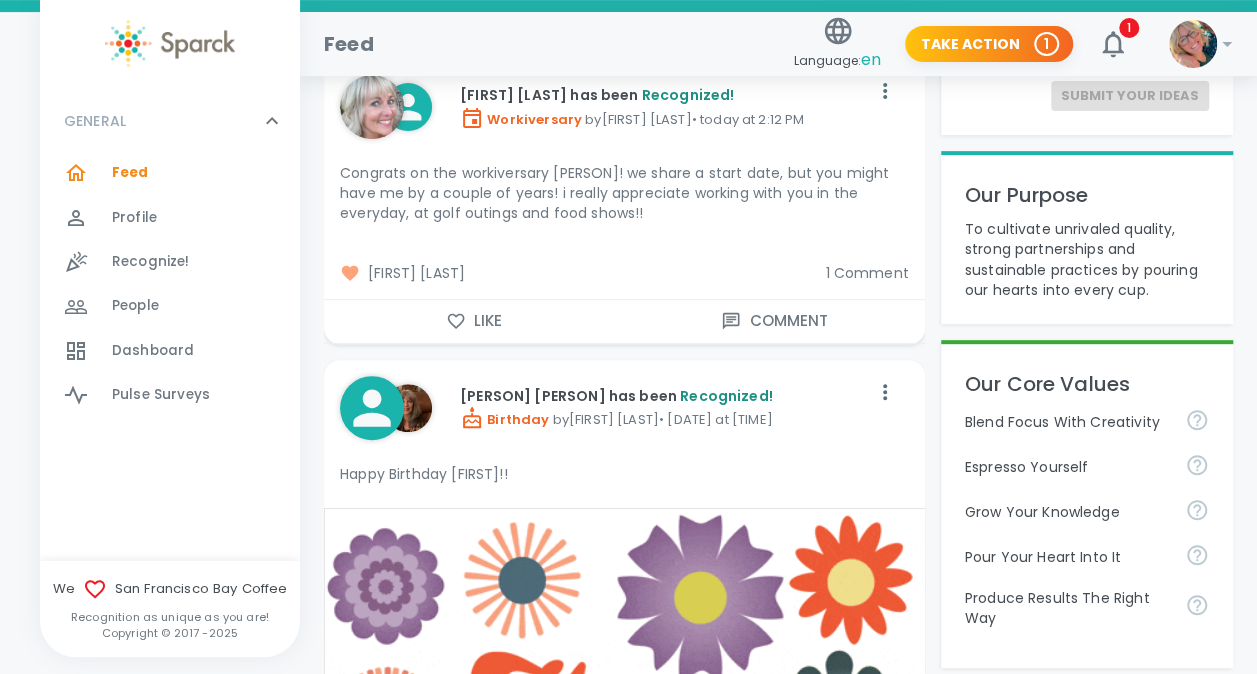 click on "1   Comment" at bounding box center [866, 273] 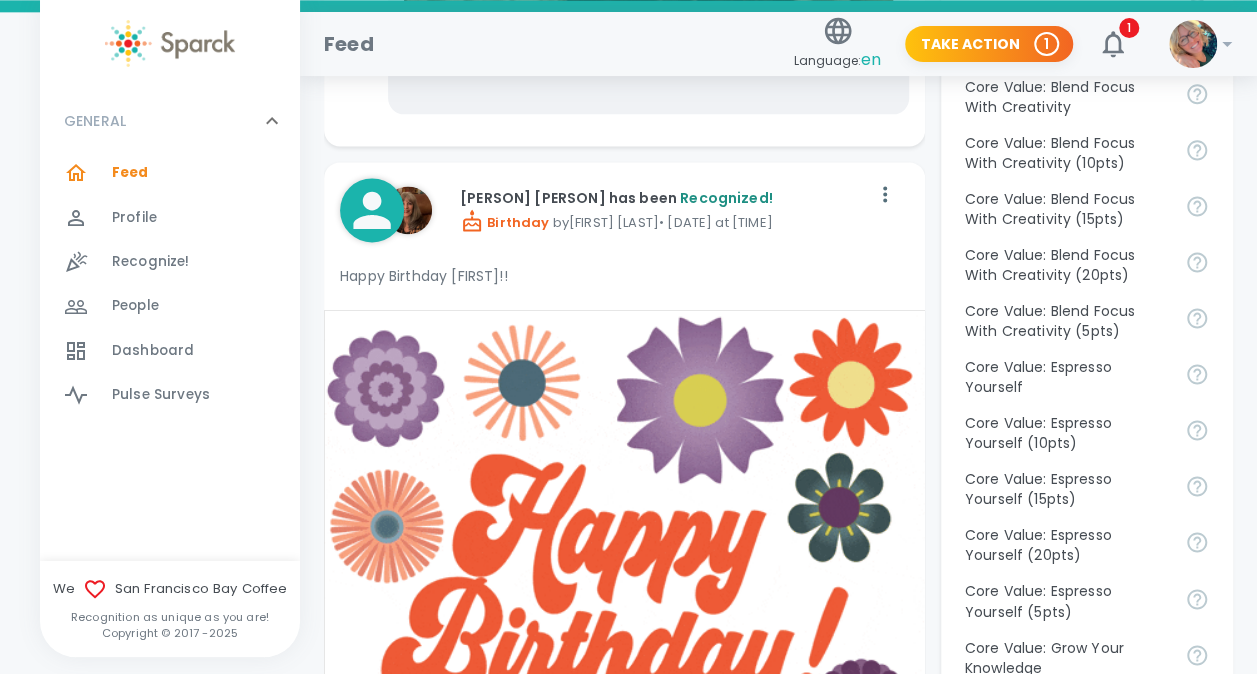 scroll, scrollTop: 0, scrollLeft: 0, axis: both 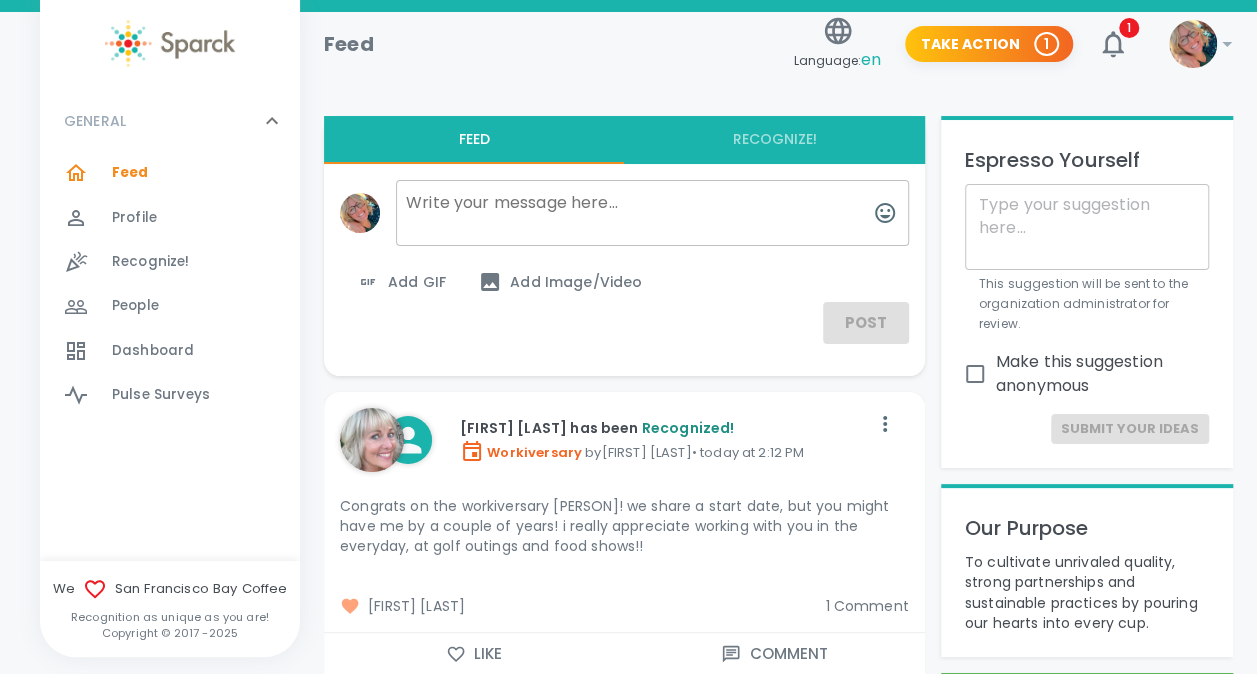 click on "[FIRST] [LAST] has been Recognized!" at bounding box center (664, 428) 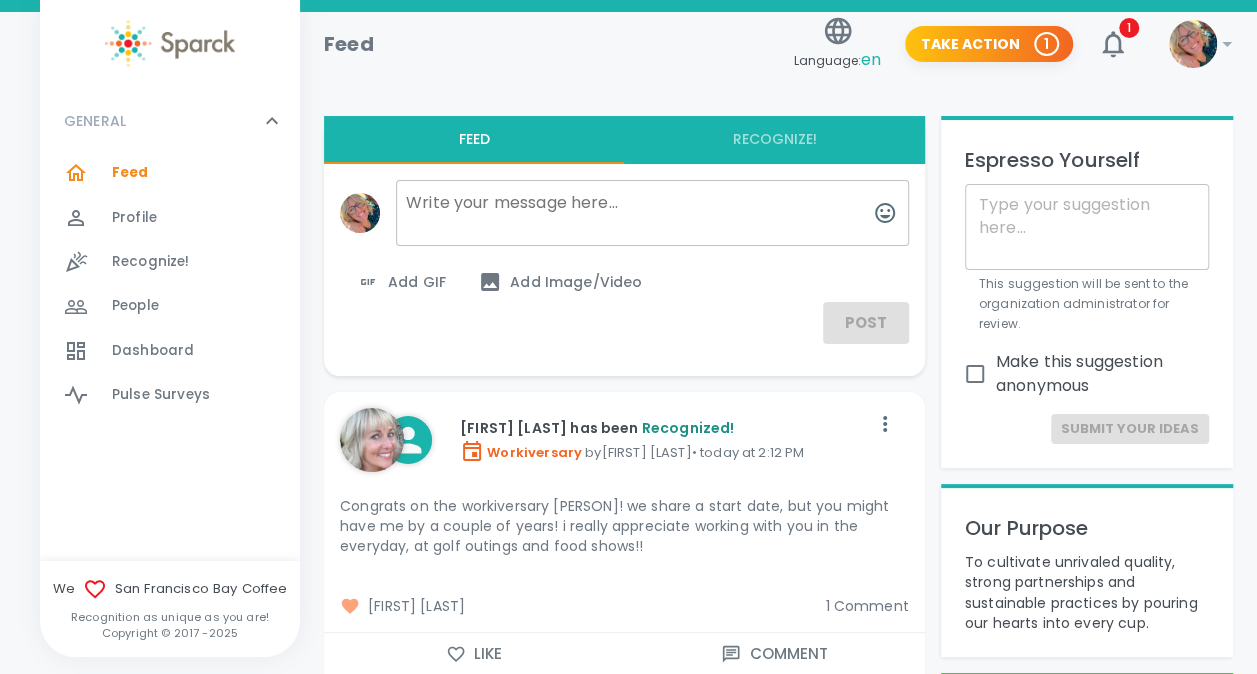 click at bounding box center (372, 440) 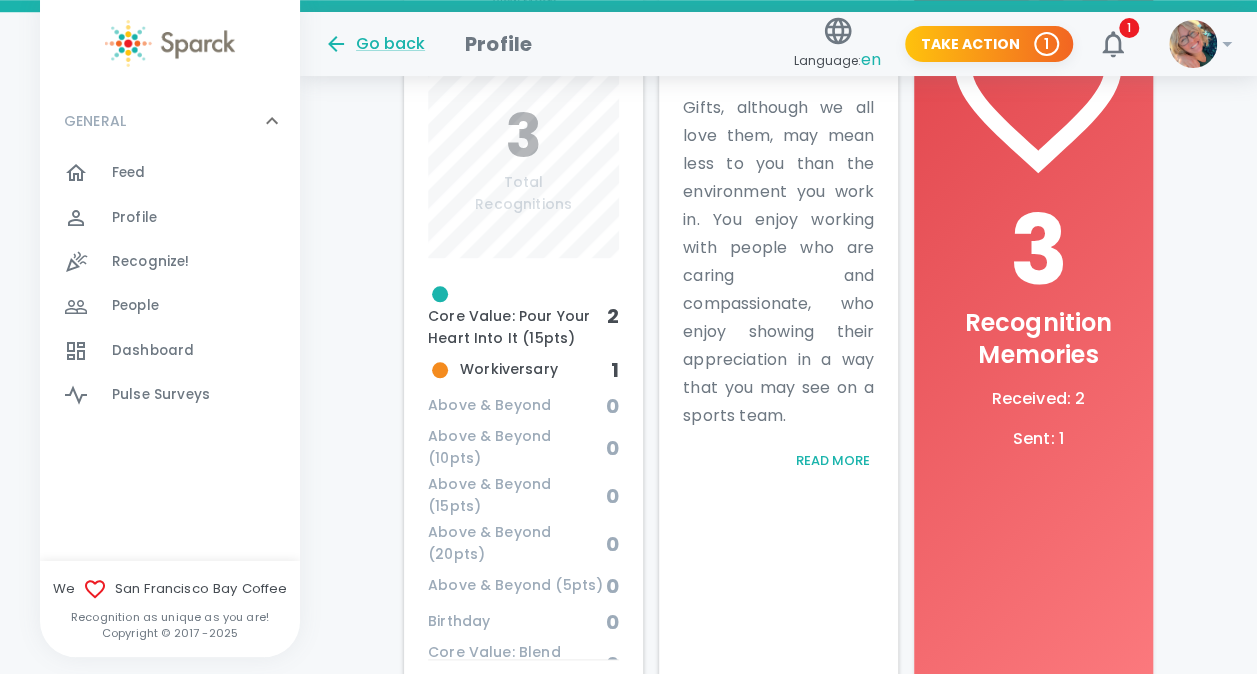 scroll, scrollTop: 807, scrollLeft: 0, axis: vertical 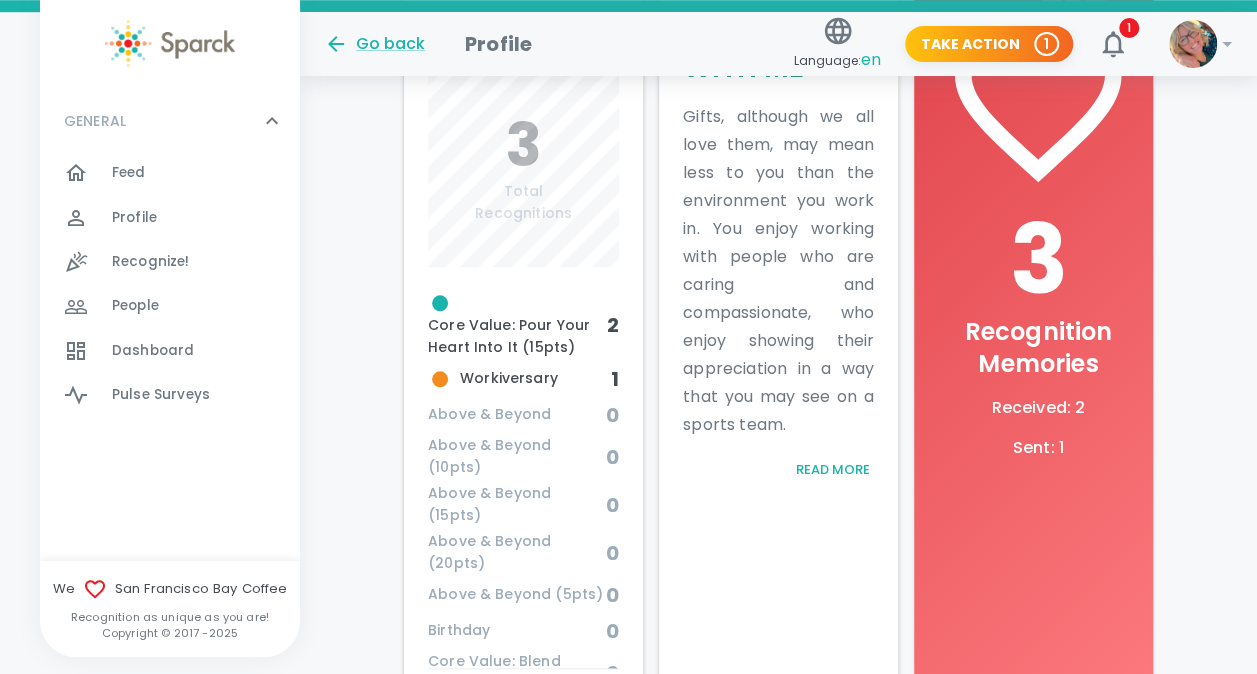 click on "Read More" at bounding box center [832, 470] 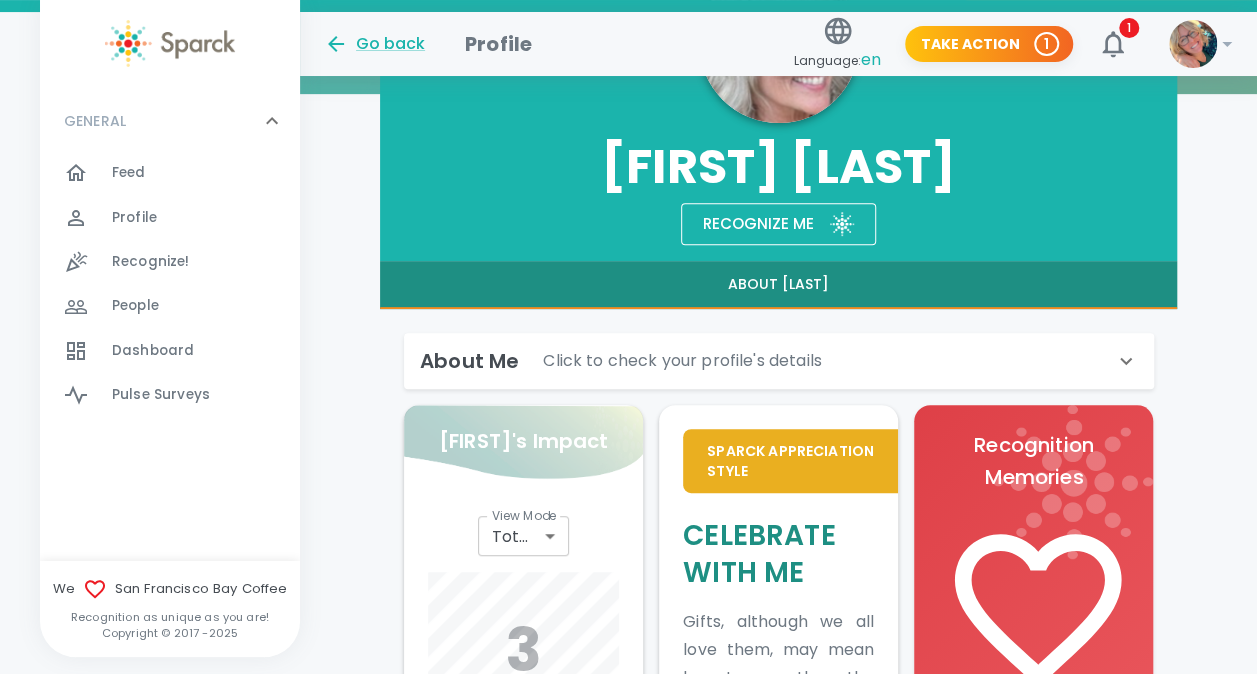 scroll, scrollTop: 293, scrollLeft: 0, axis: vertical 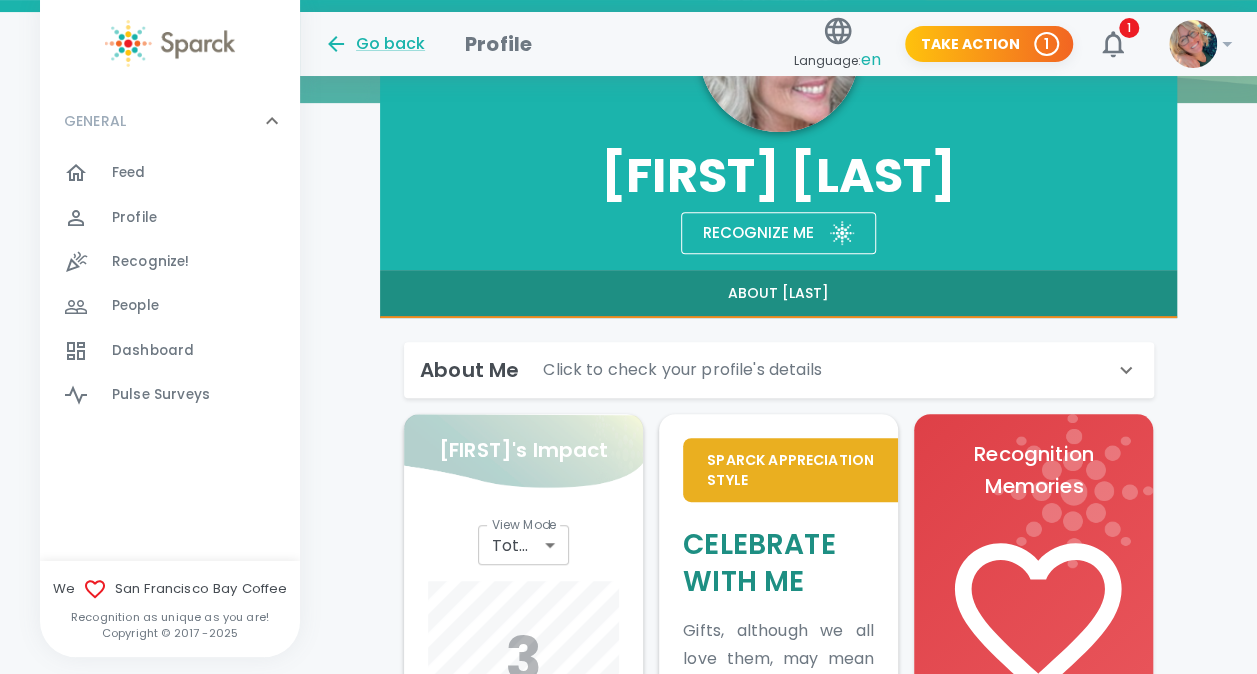 click 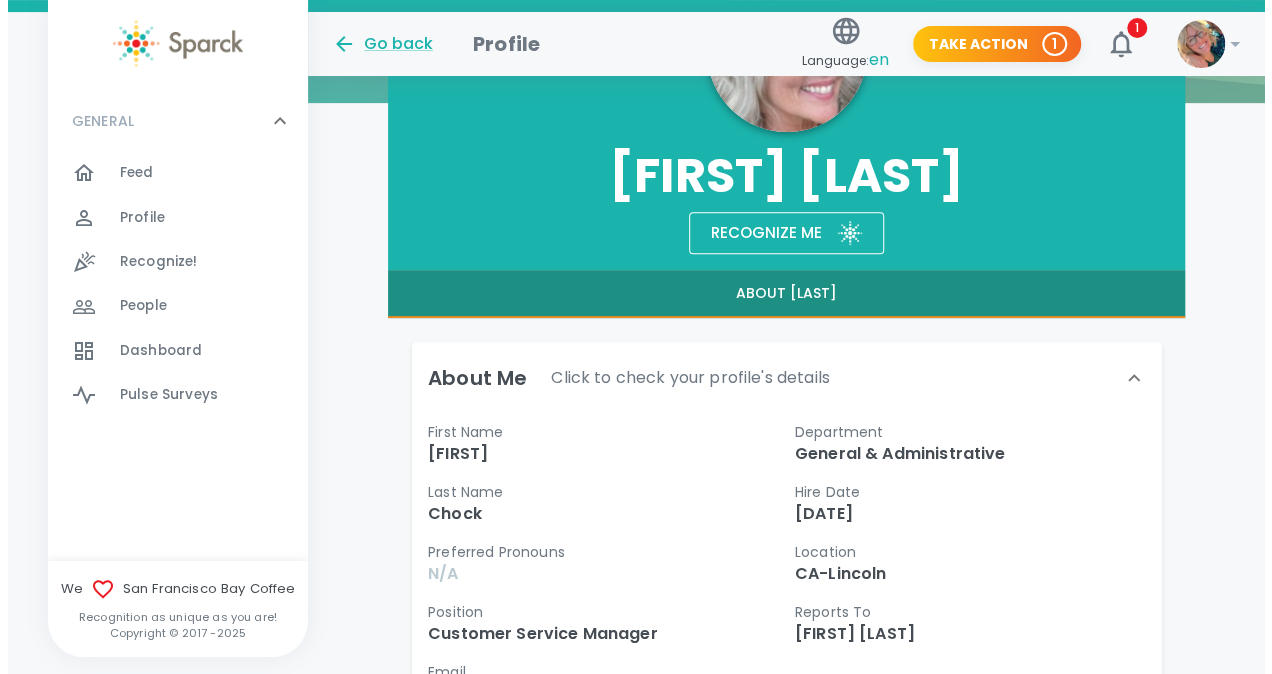 scroll, scrollTop: 0, scrollLeft: 0, axis: both 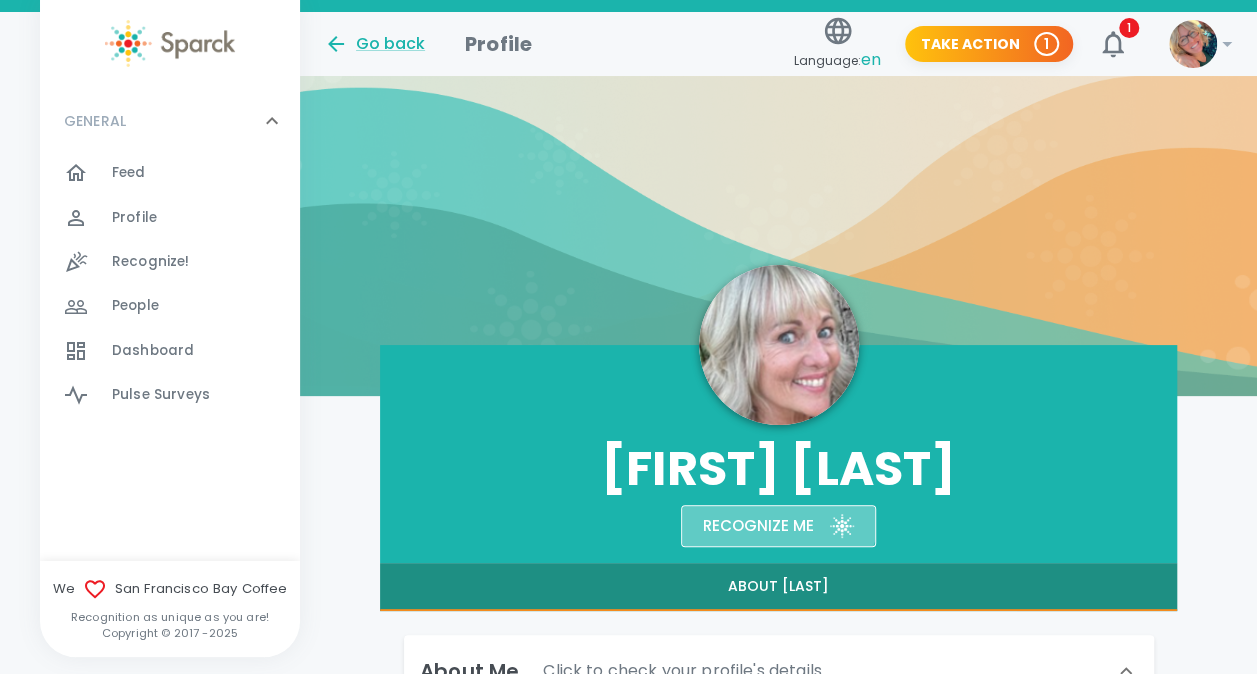 click on "Recognize me" at bounding box center (750, 518) 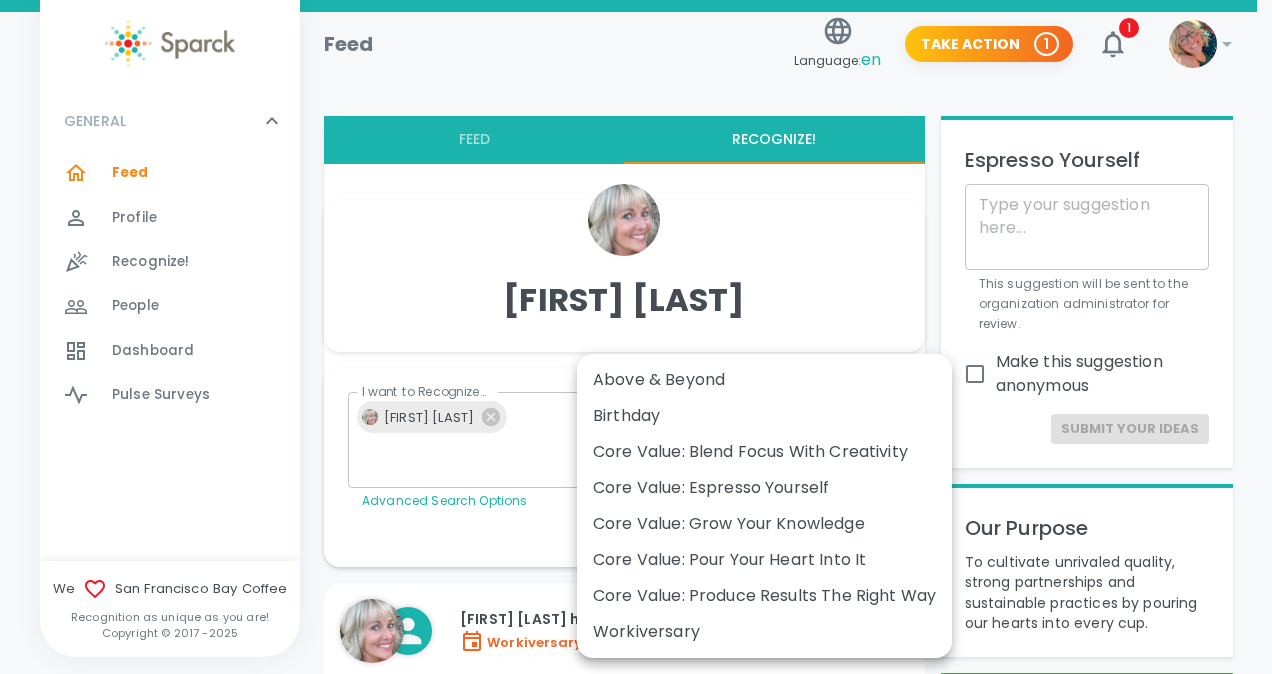 click on "Skip Navigation Feed Language:  en Take Action   1 1 ! GENERAL 0 Feed 0 Profile 0 Recognize! 0 People 0 Dashboard 0 Pulse Surveys 0 We     San Francisco Bay Coffee  Recognition as unique as you are! Copyright © 2017 -  2025 Feed Recognize! [FIRST] [LAST] I want to Recognize... [FIRST] [LAST] I want to Recognize... Advanced Search Options What are we celebrating? ​ What are we celebrating? Personalize Your Recognition  ("Sparck")   Add GIF Add Image/Video Add Card Make This Private Send [FIRST] [LAST]   has been   Recognized!   Workiversary   by  [FIRST] [LAST]  •     today at 2:12 PM Congrats on the workiversary [PERSON]!  we share a start date, but you might have me by a couple of years!  i really appreciate working with you in the everyday, at golf outings and food shows!! [FIRST] [LAST]   Comment   Like   Comment [FIRST] [LAST]   has been   Recognized!   Birthday   by  [FIRST] [LAST]  •     yesterday at 11:31 AM Happy Birthday [PERSON]!![FIRST] [LAST] and [FIRST] [LAST]   Like   Comment [FIRST] [LAST]" at bounding box center (636, 8189) 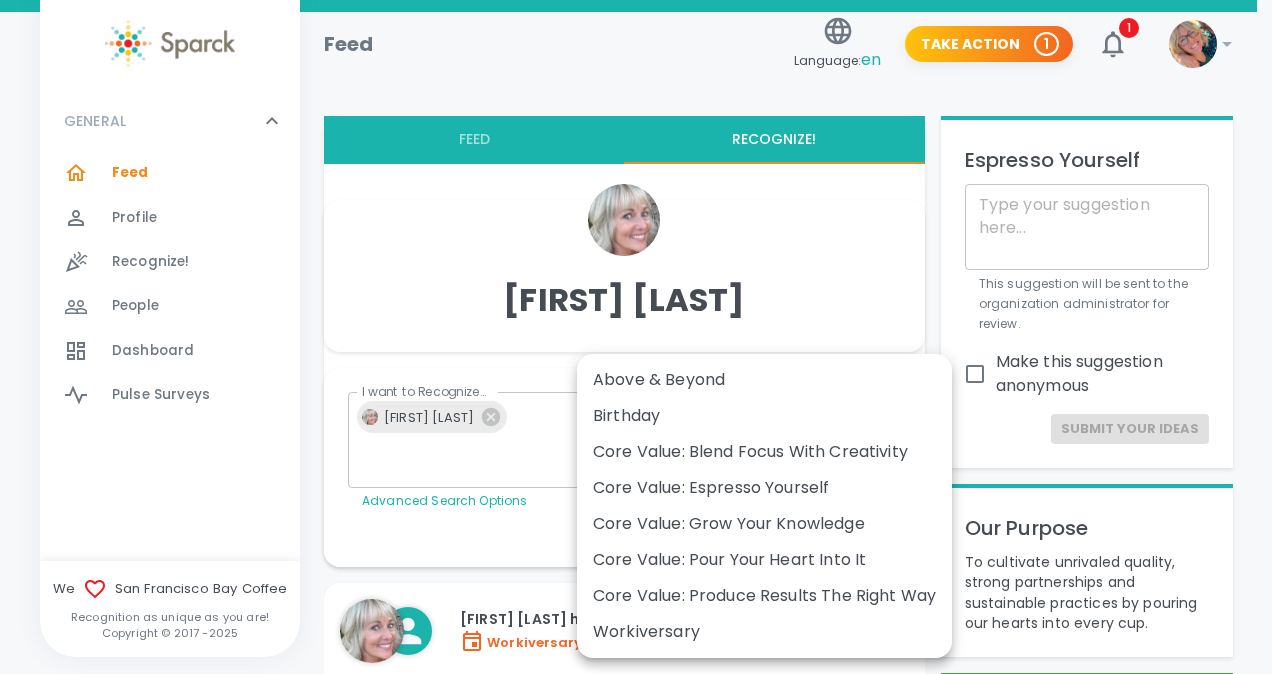 click on "Workiversary" at bounding box center (764, 632) 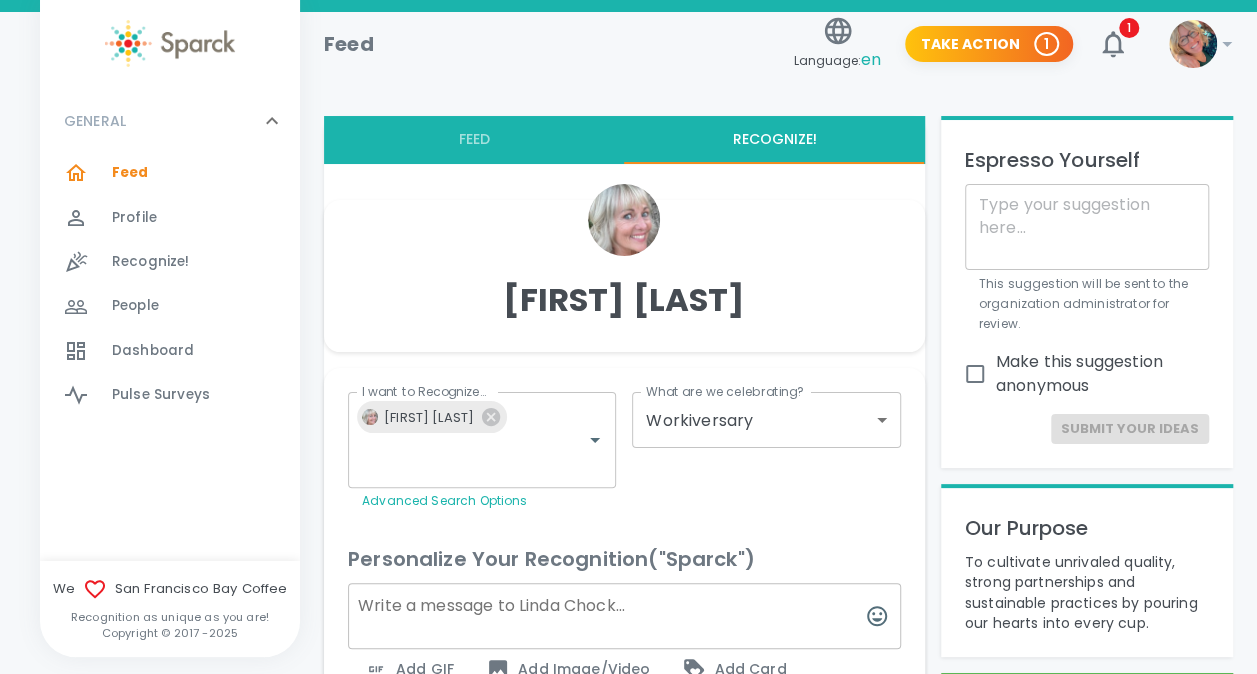 click on "Add GIF" at bounding box center (409, 669) 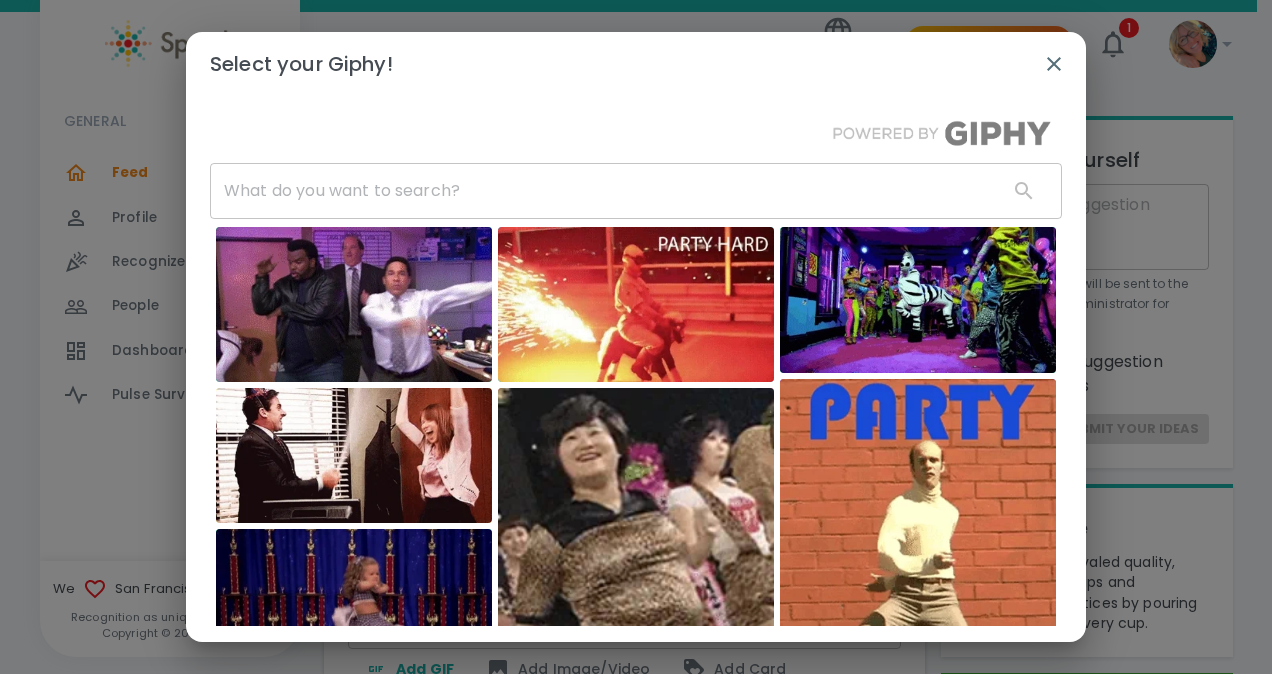 click at bounding box center (601, 191) 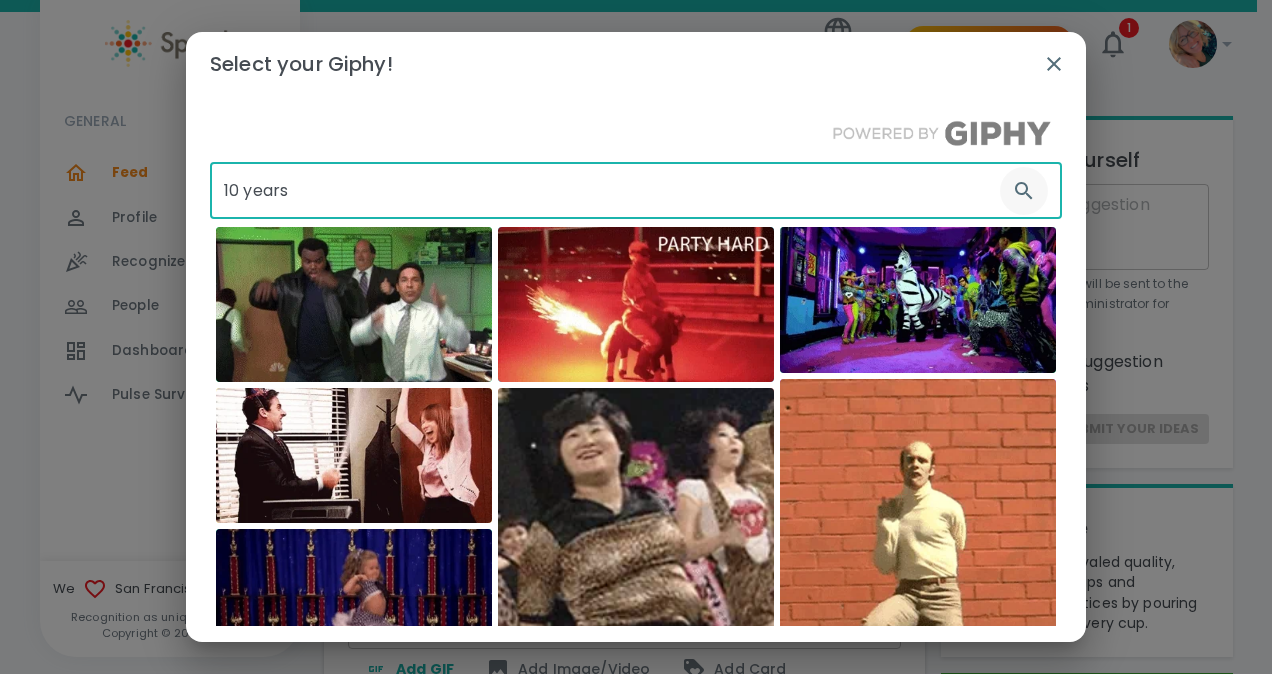 type on "10 years" 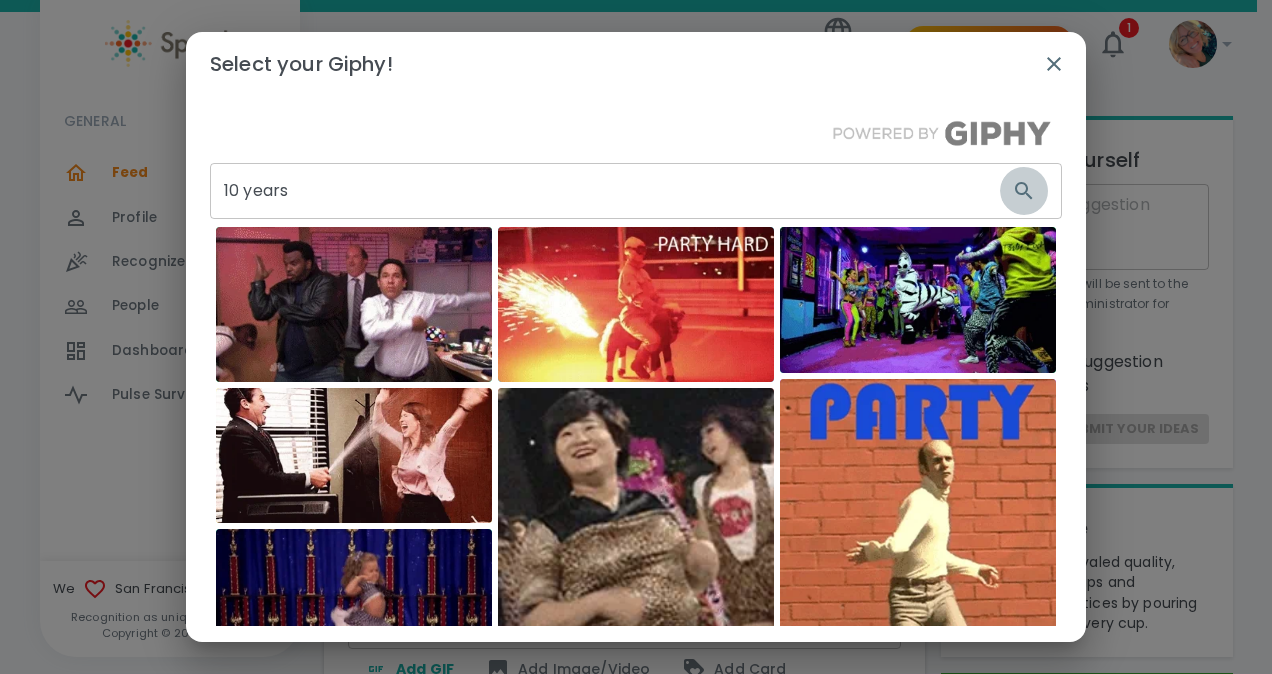 click 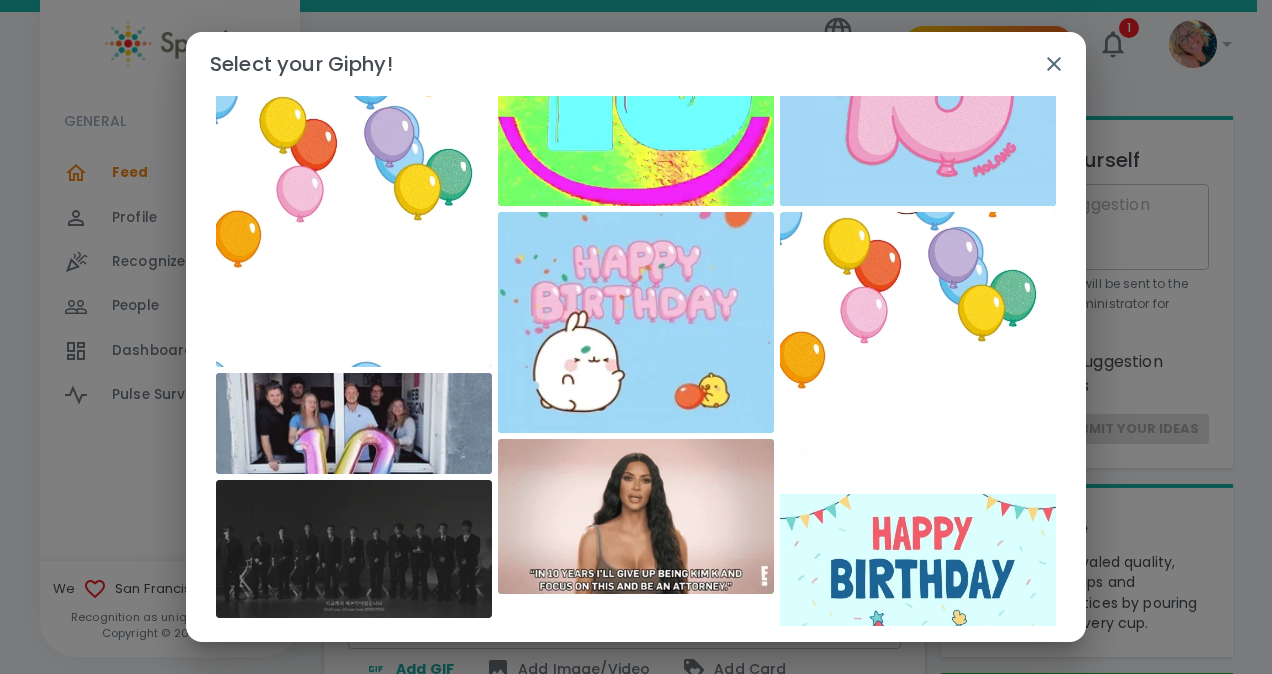 scroll, scrollTop: 302, scrollLeft: 0, axis: vertical 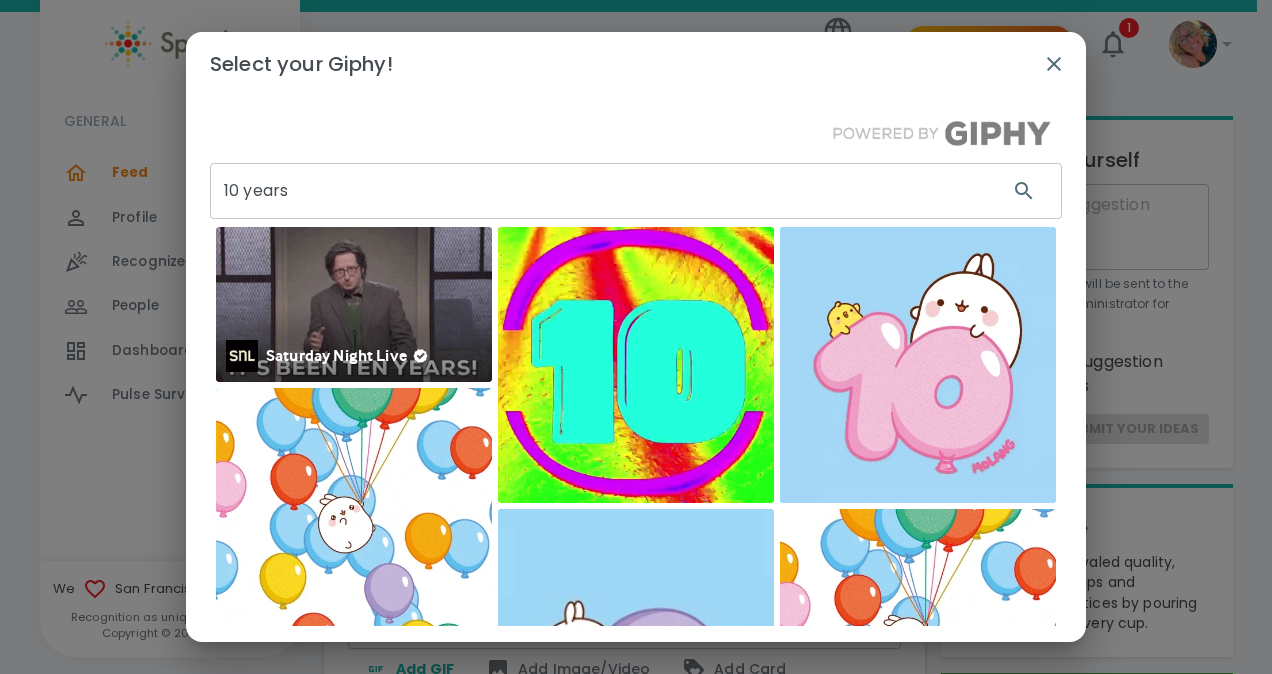 click at bounding box center [354, 304] 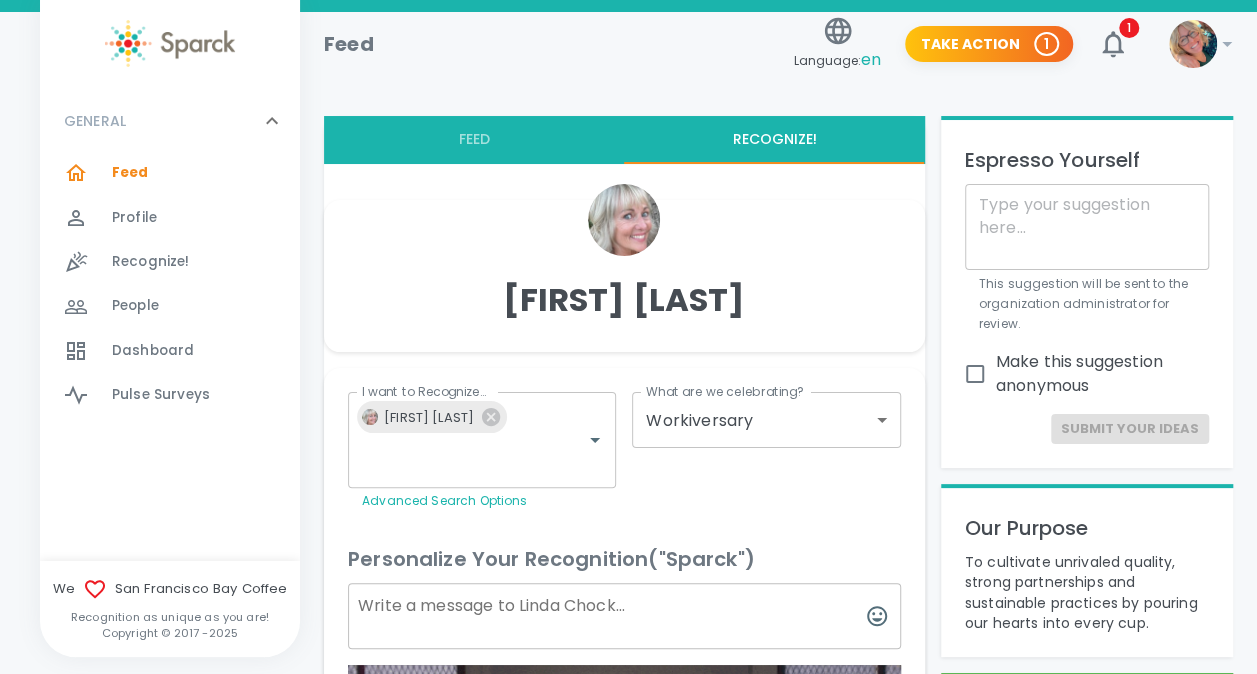 click at bounding box center [624, 616] 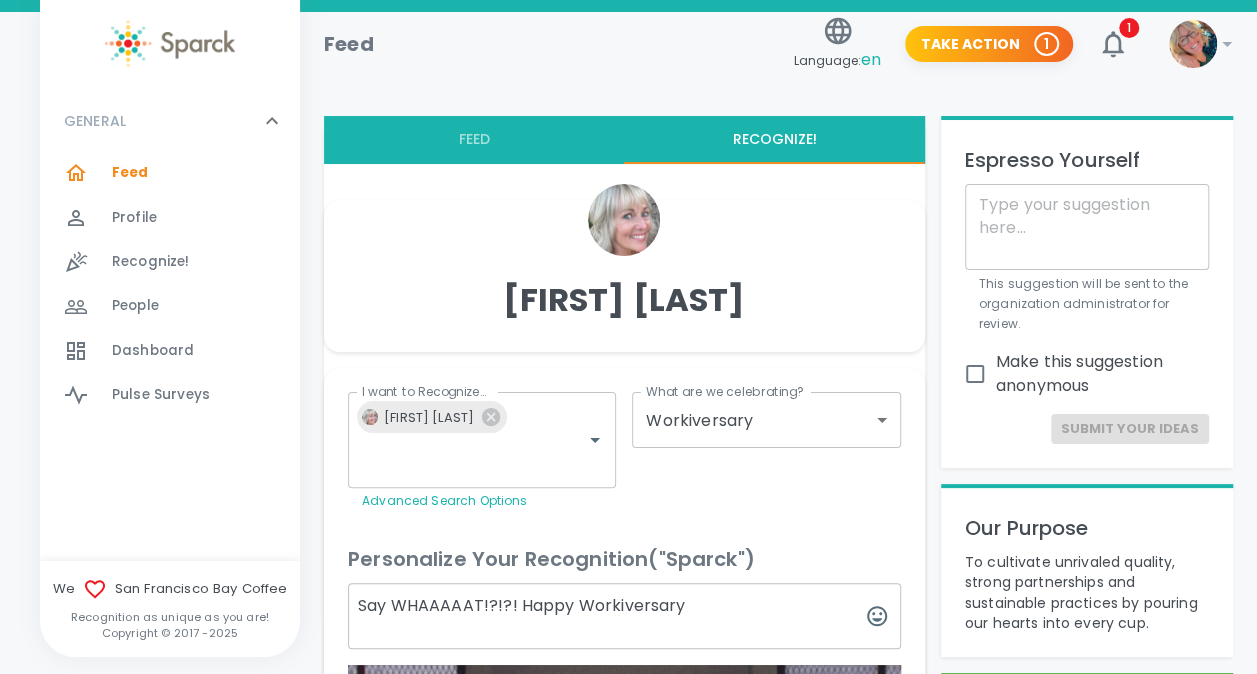 click on "Say WHAAAAAT!?!?! Happy Workiversary" at bounding box center [624, 616] 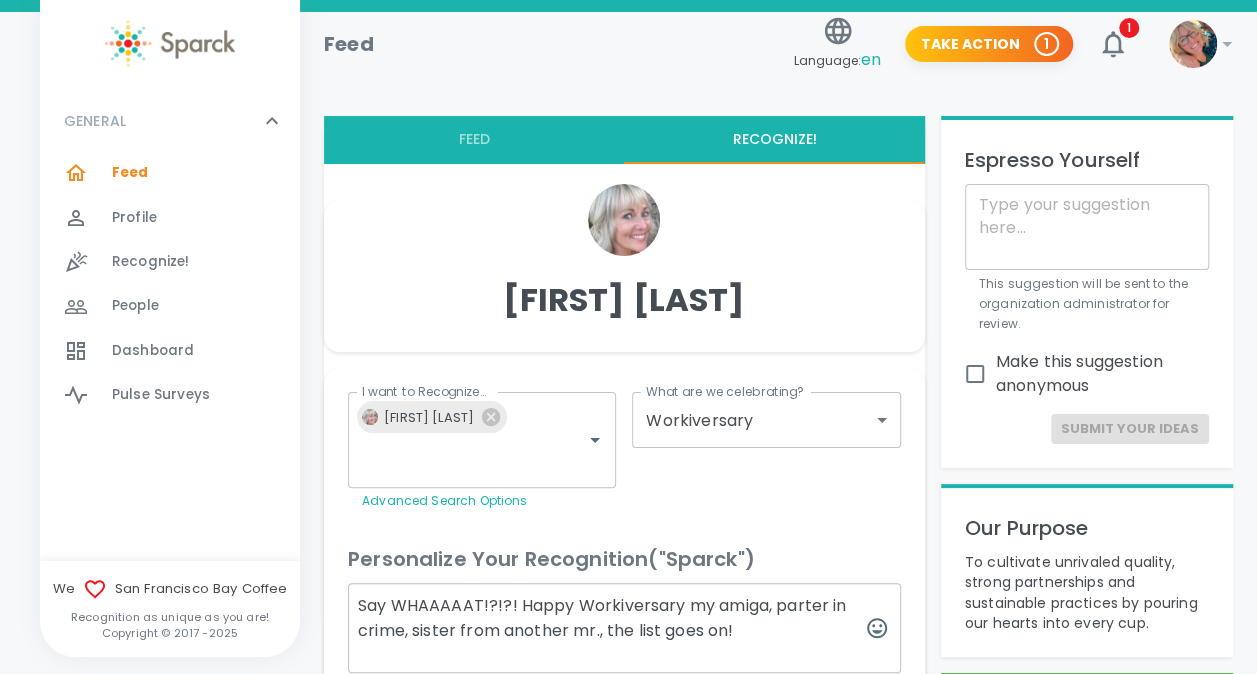 click on "Say WHAAAAAT!?!?! Happy Workiversary my amiga, parter in crime, sister from another mr., the list goes on!" at bounding box center [624, 628] 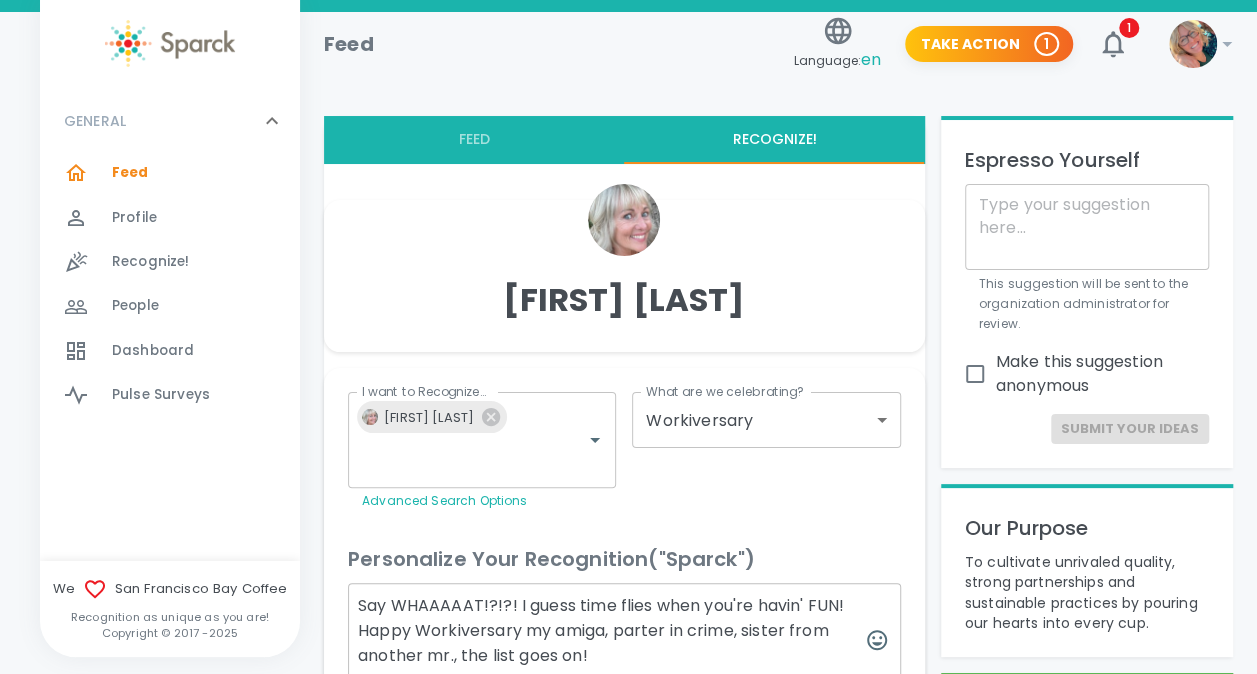 click on "Say WHAAAAAT!?!?! I guess time flies when you're havin' FUN! Happy Workiversary my amiga, parter in crime, sister from another mr., the list goes on!" at bounding box center [624, 640] 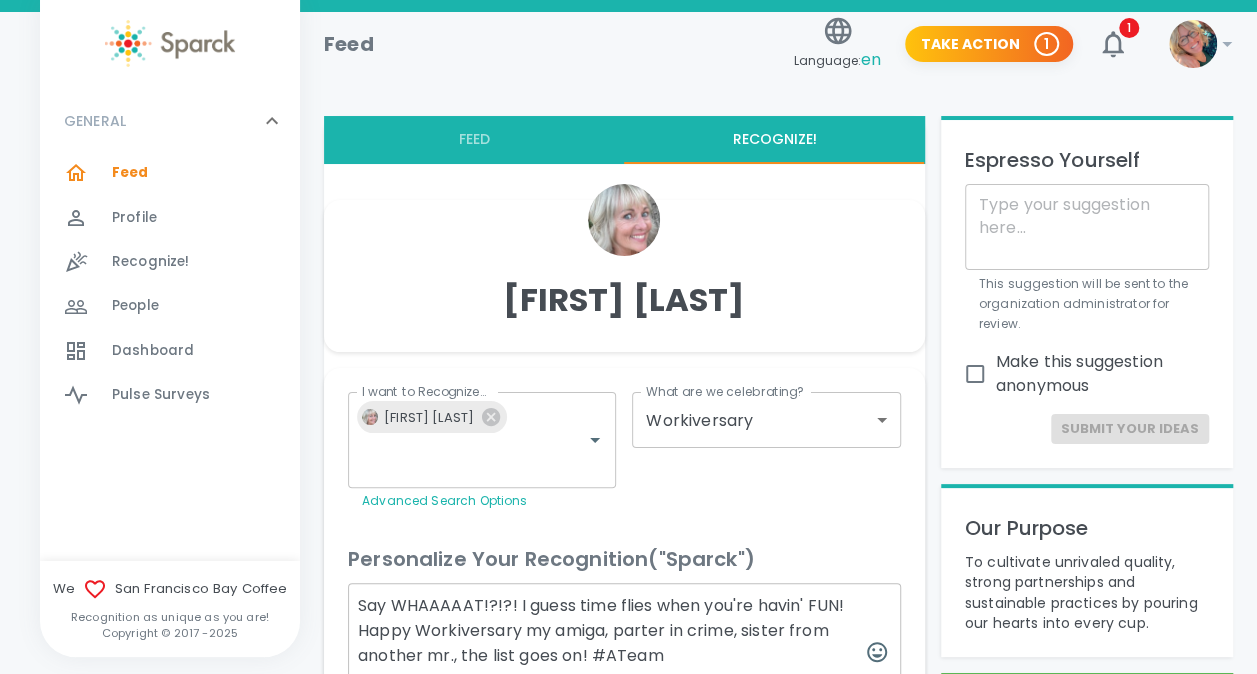 click on "Say WHAAAAAT!?!?! I guess time flies when you're havin' FUN! Happy Workiversary my amiga, parter in crime, sister from another mr., the list goes on! #ATeam #TeamWorkMakesTheDreamWOrk" at bounding box center [624, 652] 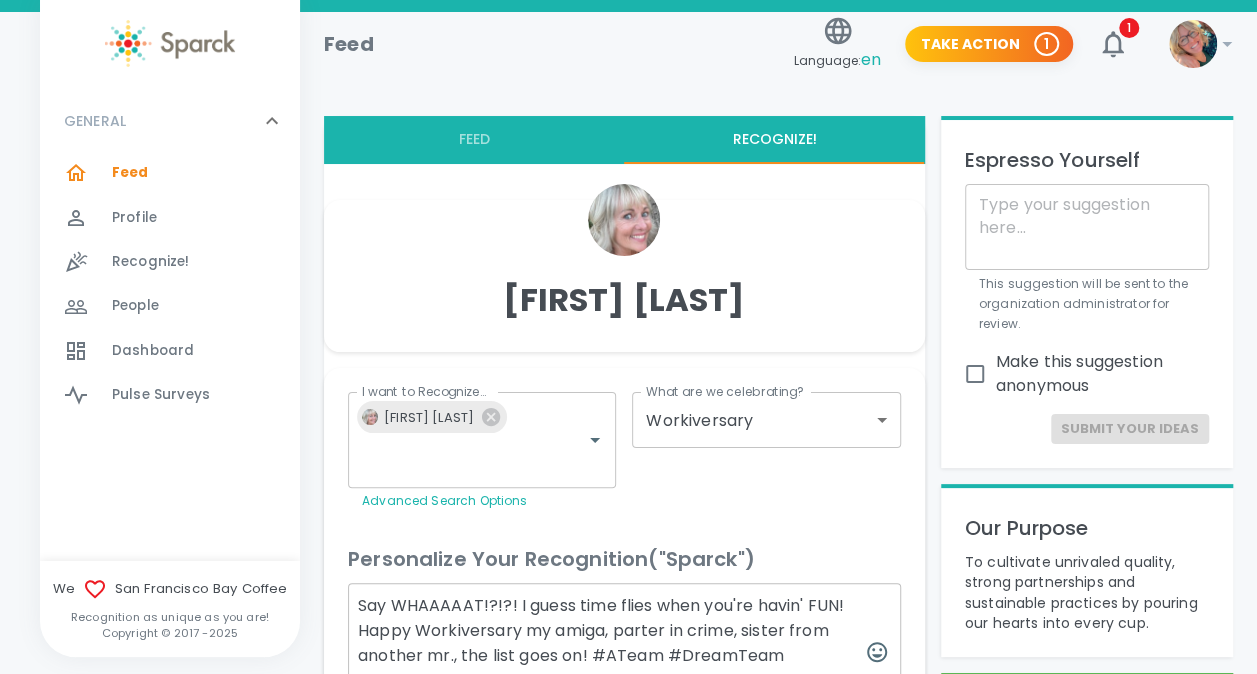 drag, startPoint x: 650, startPoint y: 635, endPoint x: 350, endPoint y: 555, distance: 310.4835 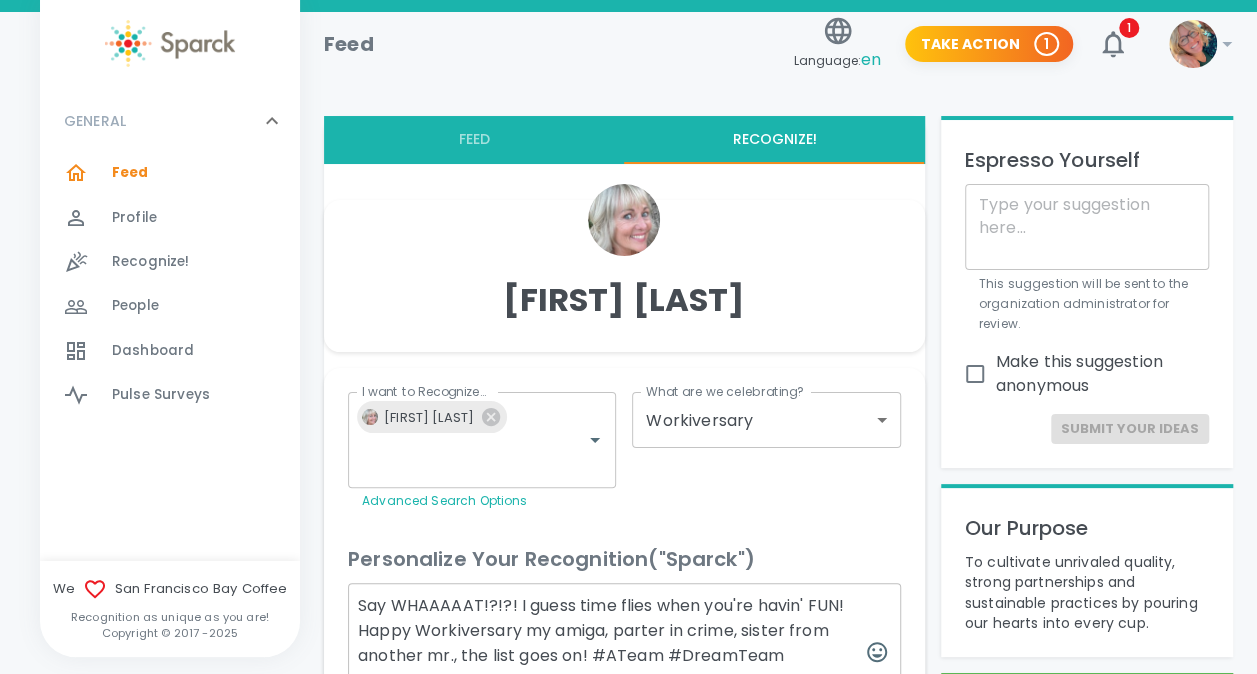 paste on "Time really does fly when you’re having a blast! Happy Workiversary to my amiga, partner in crime, sister from another mister—the list of our shenanigans is endless! Here’s to more laughter, caffeine runs, and conquering the work world together. #ATeam #DreamTeam #TeamWorkMakesTheDreamWo" 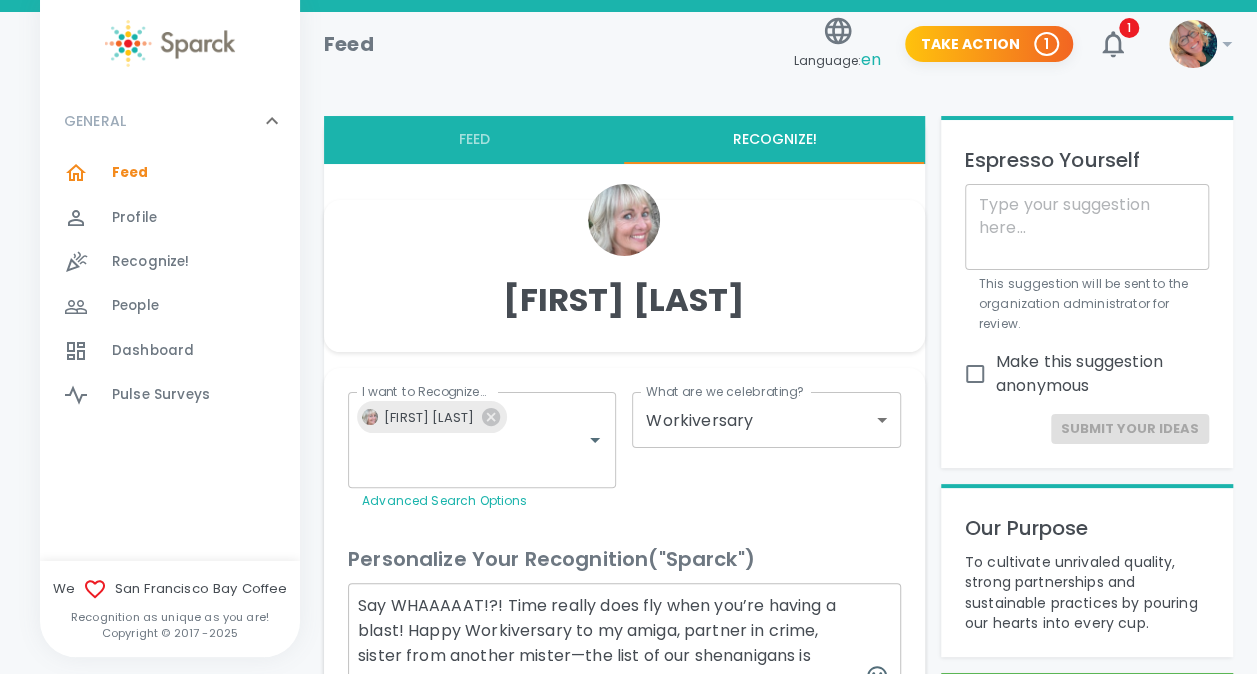 click on "Say WHAAAAAT!?! Time really does fly when you’re having a blast! Happy Workiversary to my amiga, partner in crime, sister from another mister—the list of our shenanigans is endless! Here’s to more laughter, caffeine runs, and conquering the work world together. #ATeam #DreamTeam #TeamWorkMakesTheDreamWork" at bounding box center [624, 676] 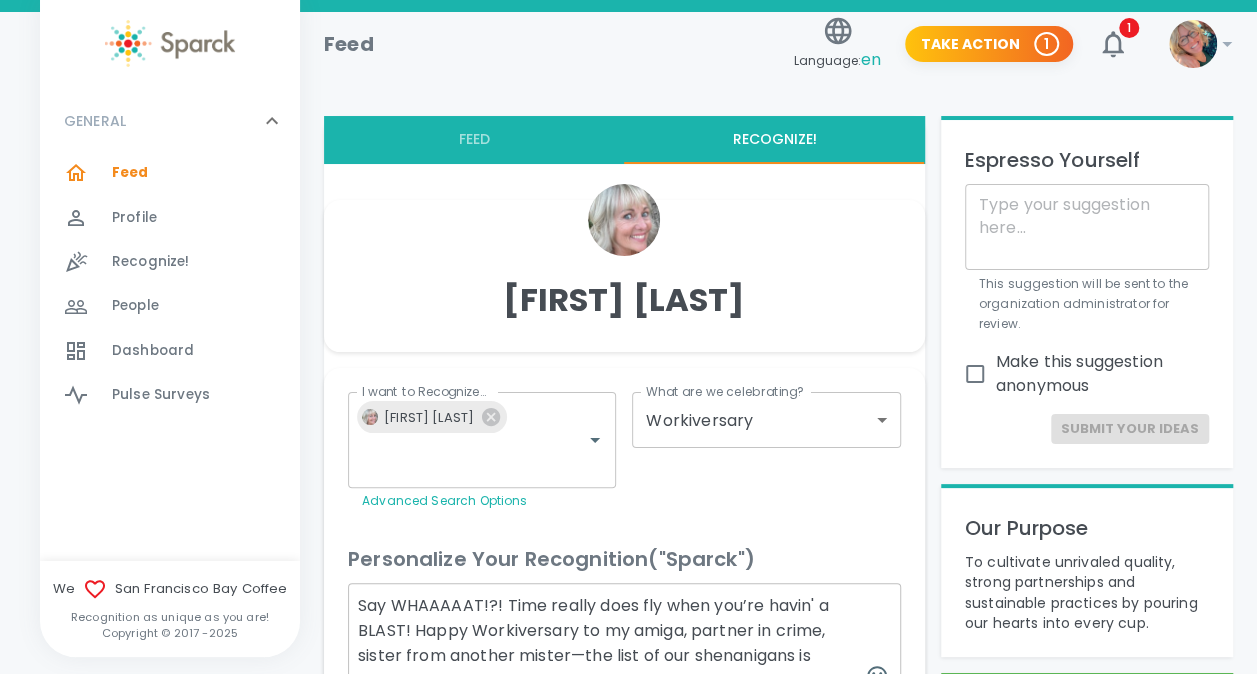 click on "Say WHAAAAAT!?! Time really does fly when you’re havin' a BLAST! Happy Workiversary to my amiga, partner in crime, sister from another mister—the list of our shenanigans is endless! Here’s to more laughter, caffeine runs, and conquering the work world together. #ATeam #DreamTeam #TeamWorkMakesTheDreamWork" at bounding box center [624, 676] 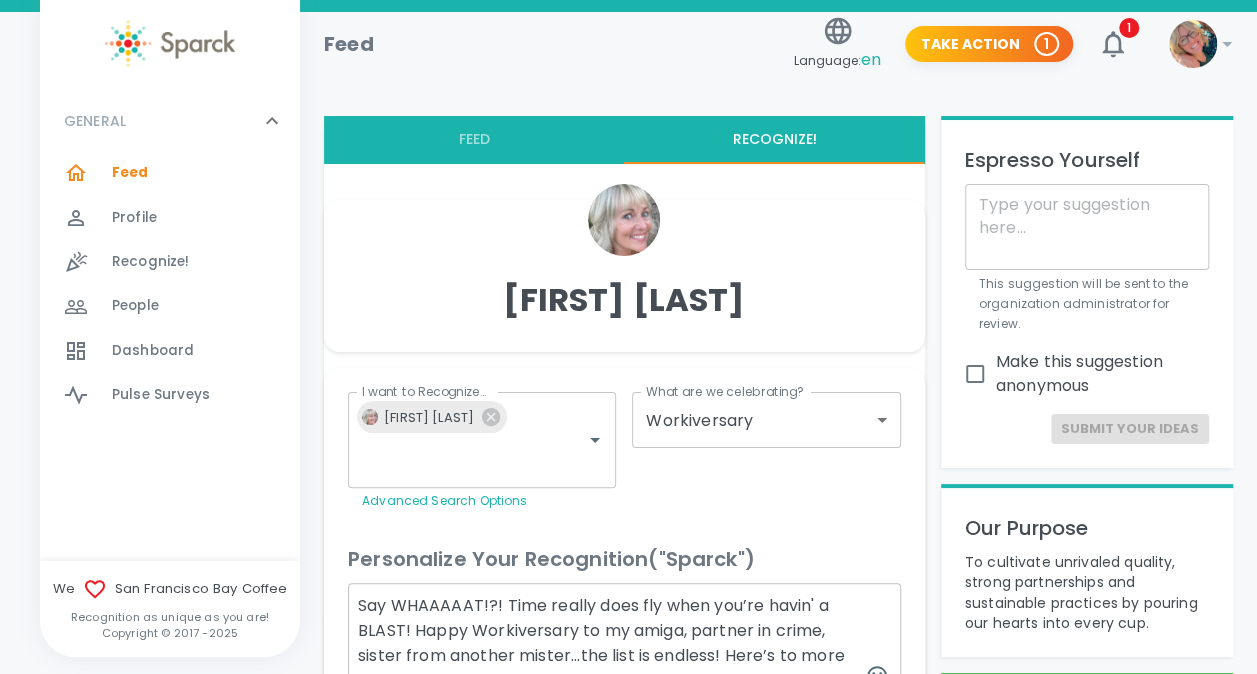click on "Say WHAAAAAT!?! Time really does fly when you’re havin' a BLAST! Happy Workiversary to my amiga, partner in crime, sister from another mister...the list is endless! Here’s to more laughter, caffeine runs, and conquering the work world together. #ATeam #DreamTeam #TeamWorkMakesTheDreamWork" at bounding box center [624, 676] 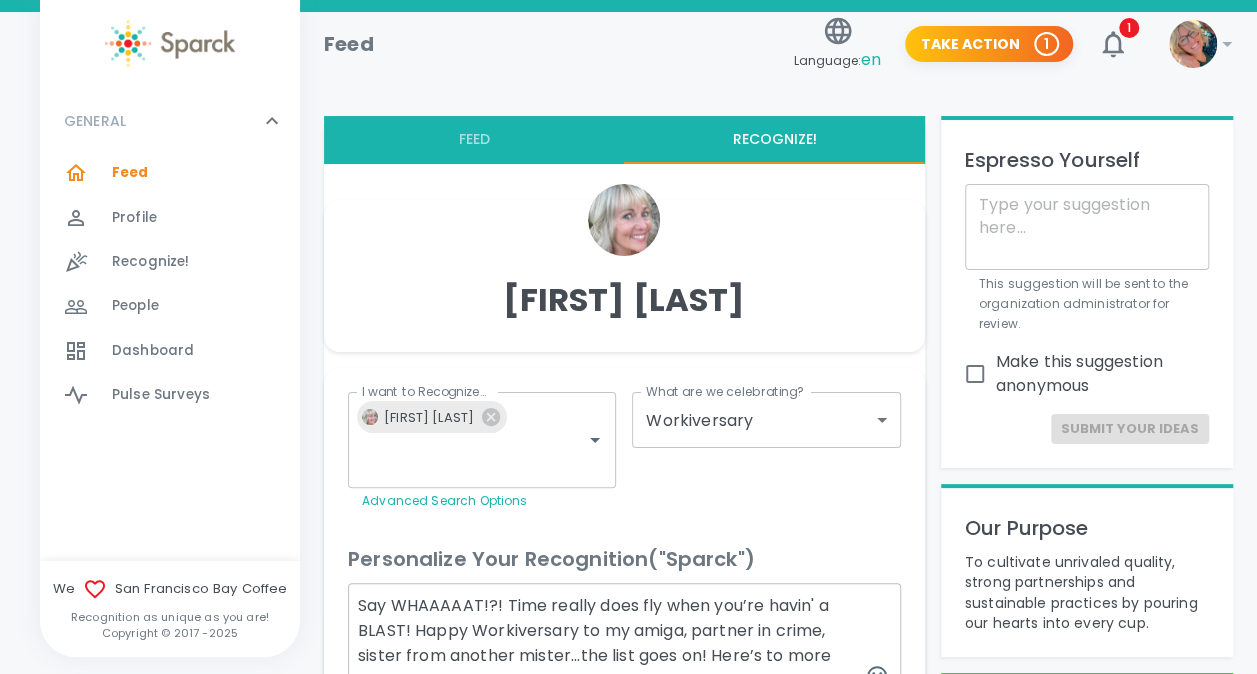 click on "Say WHAAAAAT!?! Time really does fly when you’re havin' a BLAST! Happy Workiversary to my amiga, partner in crime, sister from another mister...the list goes on! Here’s to more laughter, caffeine runs, and conquering the work world together. #ATeam #DreamTeam #TeamWorkMakesTheDreamWork" at bounding box center [624, 676] 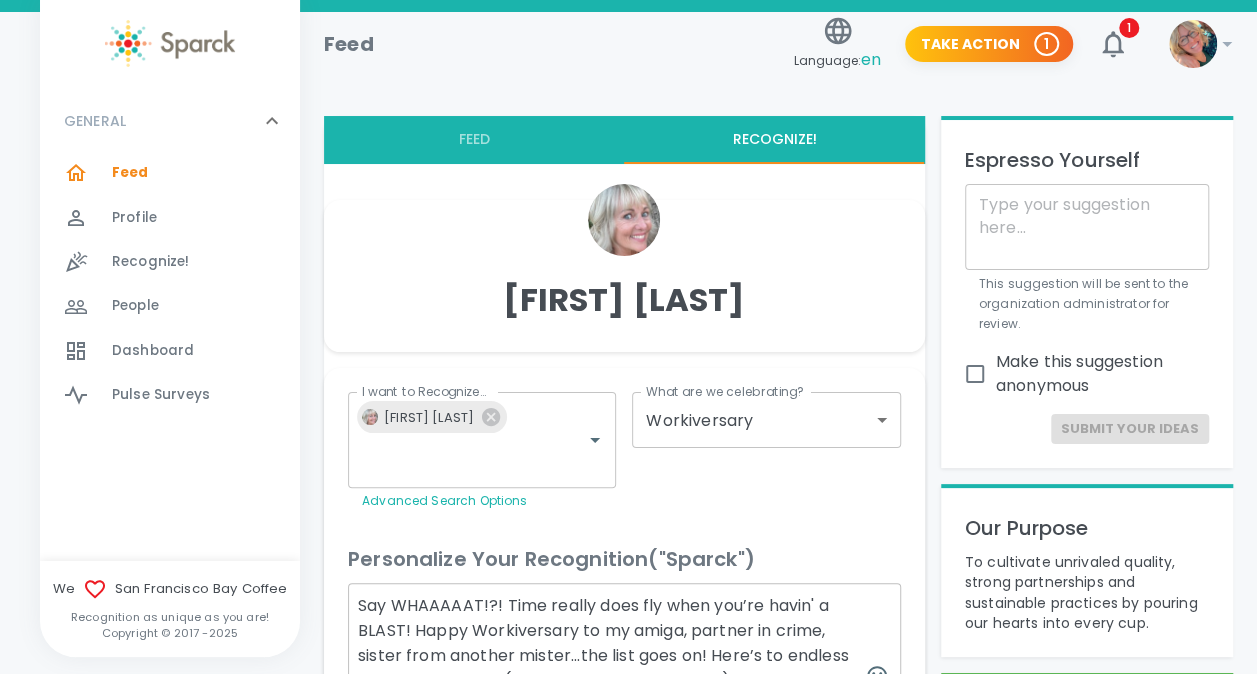 click on "Say WHAAAAAT!?! Time really does fly when you’re havin' a BLAST! Happy Workiversary to my amiga, partner in crime, sister from another mister...the list goes on! Here’s to endless laughter, caffeine (dt. coke OR coffee version), and conquering the work world together. #ATeam #DreamTeam #TeamWorkMakesTheDreamWork" at bounding box center [624, 676] 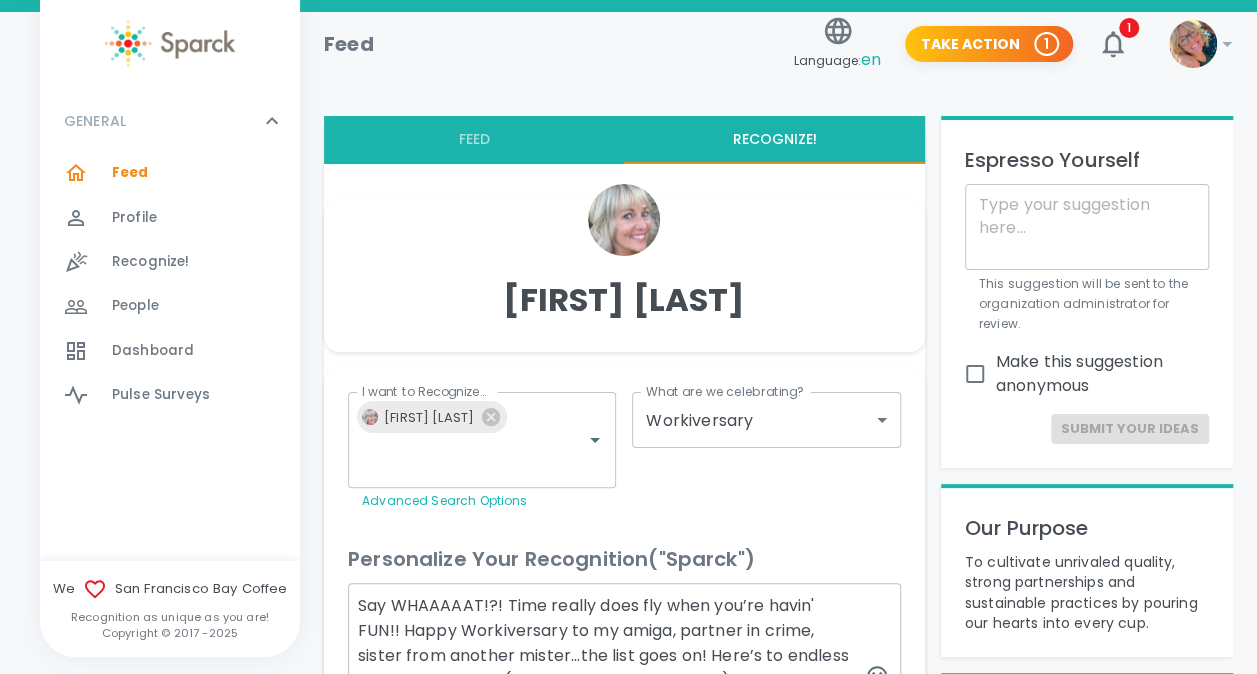 click on "Say WHAAAAAT!?! Time really does fly when you’re havin' FUN!! Happy Workiversary to my amiga, partner in crime, sister from another mister...the list goes on! Here’s to endless laughter, caffeine (dt. coke OR coffee version), and conquering the work world together. #ATeam #DreamTeam #TeamWorkMakesTheDreamWork" at bounding box center [624, 676] 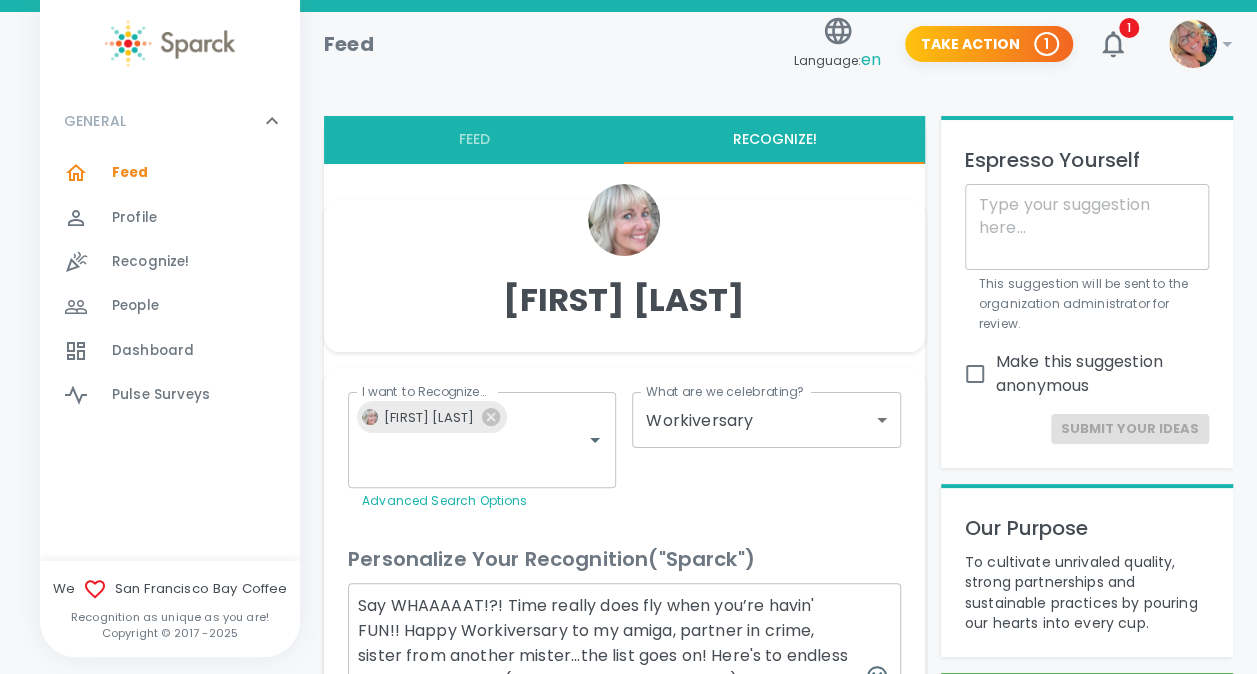 click on "Say WHAAAAAT!?! Time really does fly when you’re havin' FUN!! Happy Workiversary to my amiga, partner in crime, sister from another mister...the list goes on! Here's to endless laughter, caffeine (dt. coke OR coffee versions), and conquering the work world together. #ATeam #DreamTeam #TeamWorkMakesTheDreamWork" at bounding box center [624, 676] 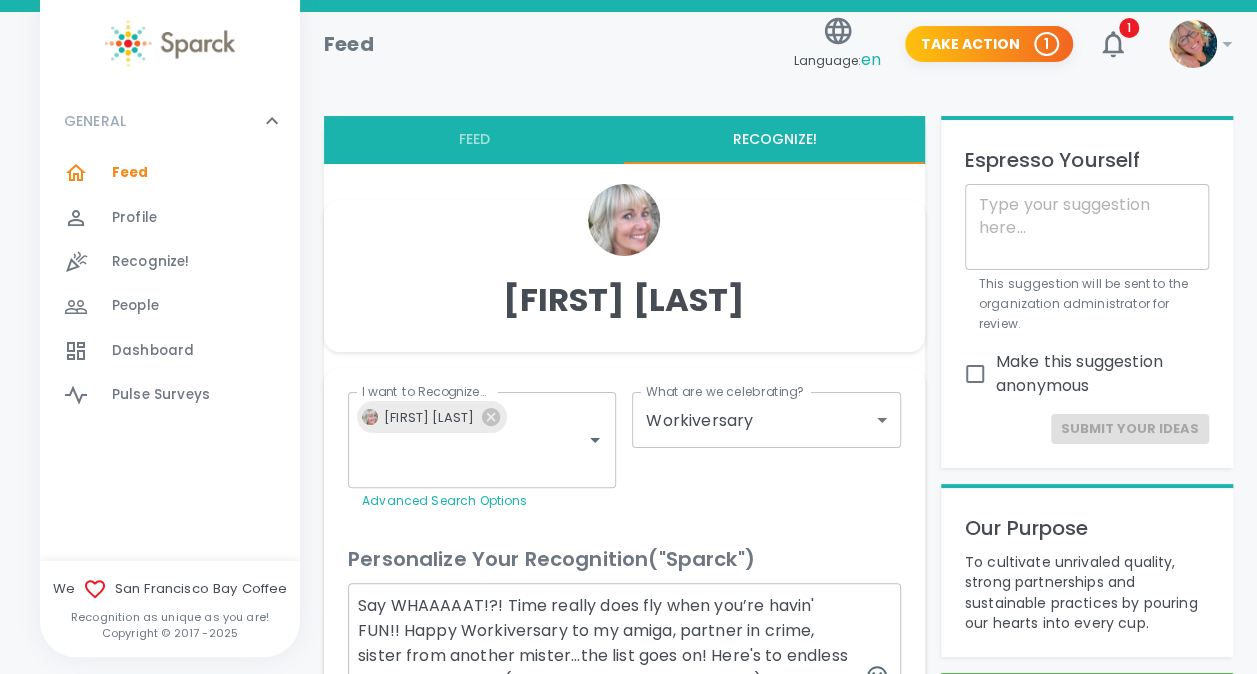 click on "Say WHAAAAAT!?! Time really does fly when you’re havin' FUN!! Happy Workiversary to my amiga, partner in crime, sister from another mister...the list goes on! Here's to endless laughter, caffeine (the dt. coke OR coffee version), and conquering the work world together. #ATeam #DreamTeam #TeamWorkMakesTheDreamWork" at bounding box center [624, 676] 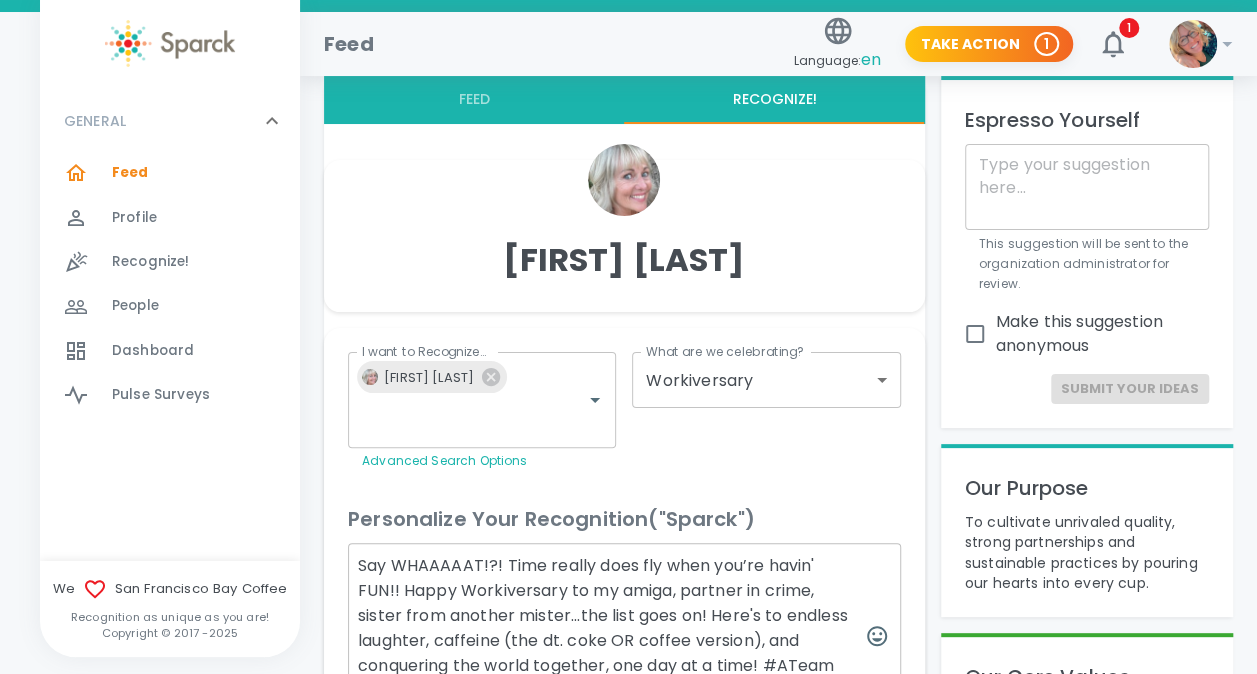 scroll, scrollTop: 80, scrollLeft: 0, axis: vertical 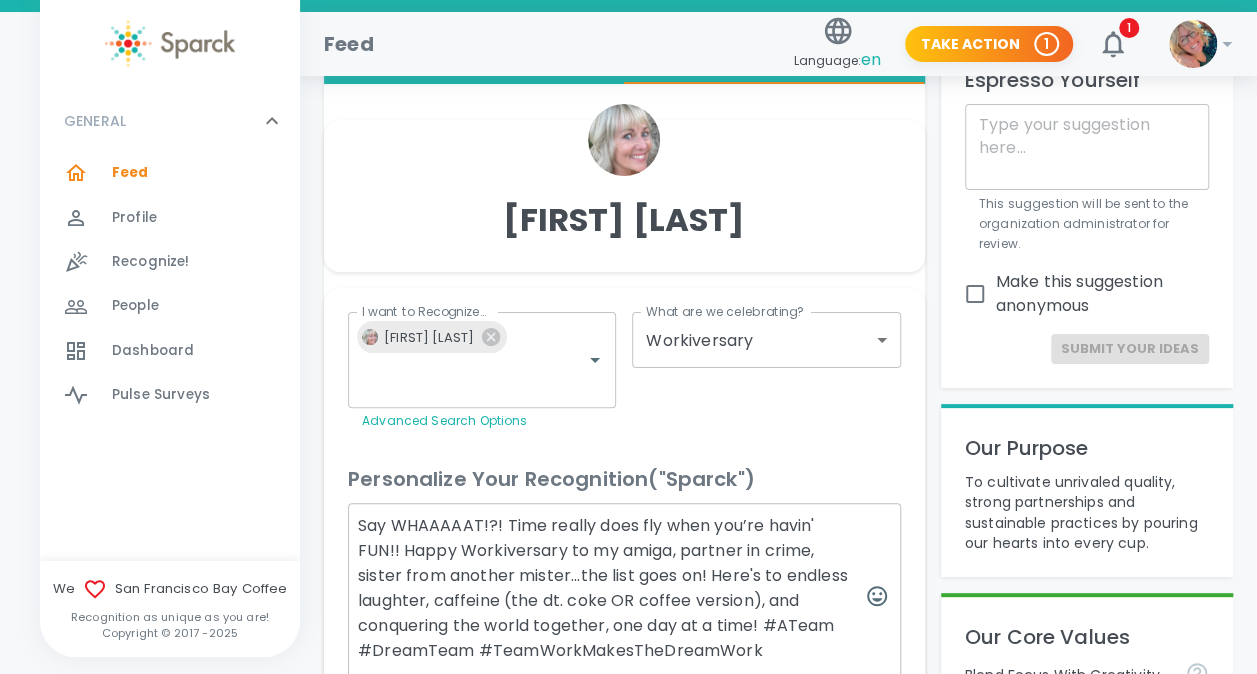 click on "Say WHAAAAAT!?! Time really does fly when you’re havin' FUN!! Happy Workiversary to my amiga, partner in crime, sister from another mister...the list goes on! Here's to endless laughter, caffeine (the dt. coke OR coffee version), and conquering the world together, one day at a time! #ATeam #DreamTeam #TeamWorkMakesTheDreamWork" at bounding box center (624, 596) 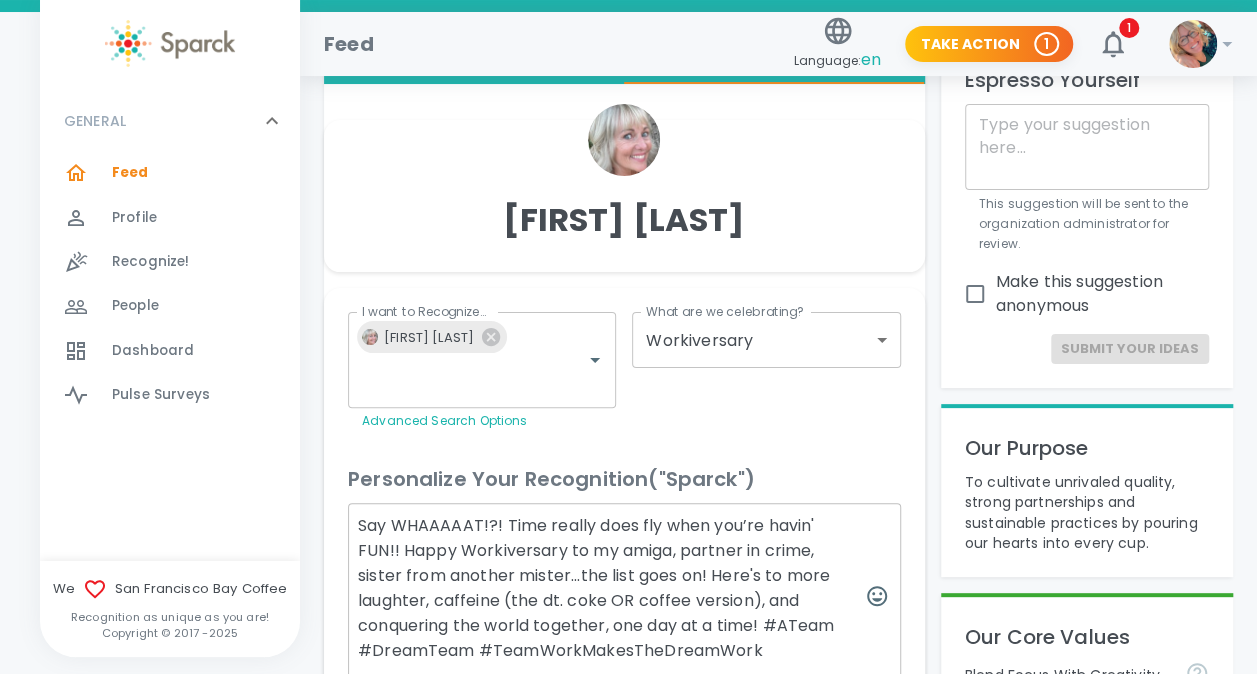 click on "Say WHAAAAAT!?! Time really does fly when you’re havin' FUN!! Happy Workiversary to my amiga, partner in crime, sister from another mister...the list goes on! Here's to more laughter, caffeine (the dt. coke OR coffee version), and conquering the world together, one day at a time! #ATeam #DreamTeam #TeamWorkMakesTheDreamWork" at bounding box center [624, 596] 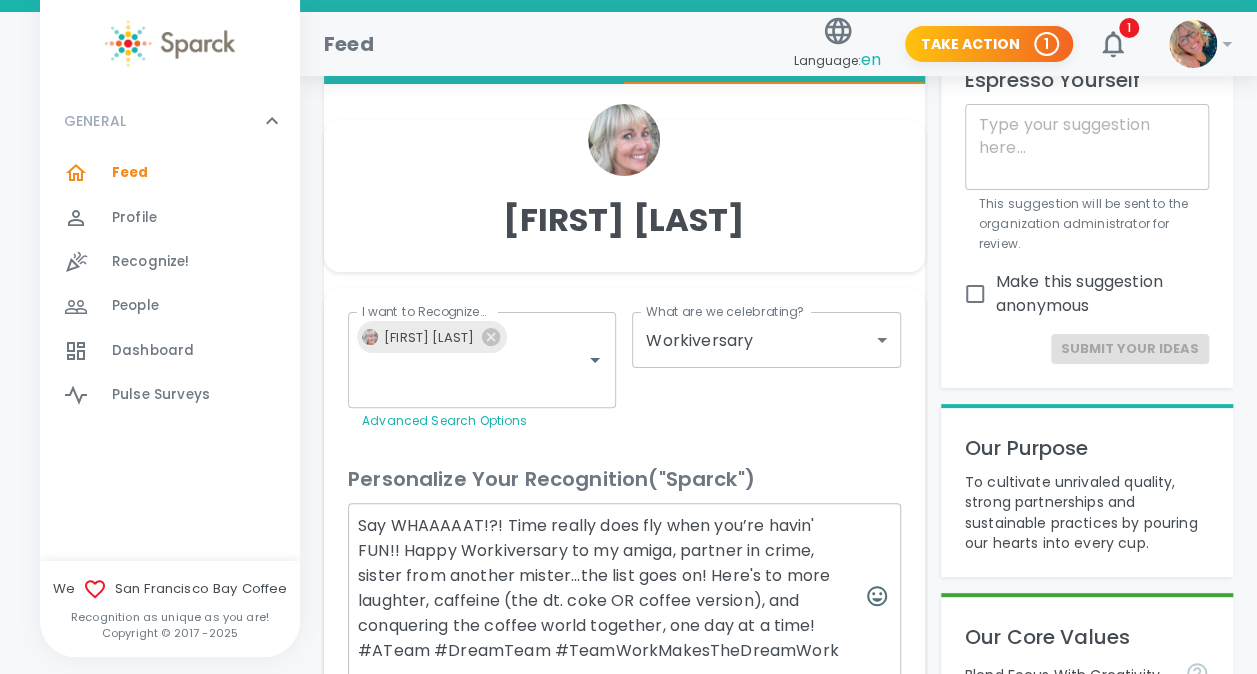 click on "Say WHAAAAAT!?! Time really does fly when you’re havin' FUN!! Happy Workiversary to my amiga, partner in crime, sister from another mister...the list goes on! Here's to more laughter, caffeine (the dt. coke OR coffee version), and conquering the coffee world together, one day at a time! #ATeam #DreamTeam #TeamWorkMakesTheDreamWork" at bounding box center [624, 596] 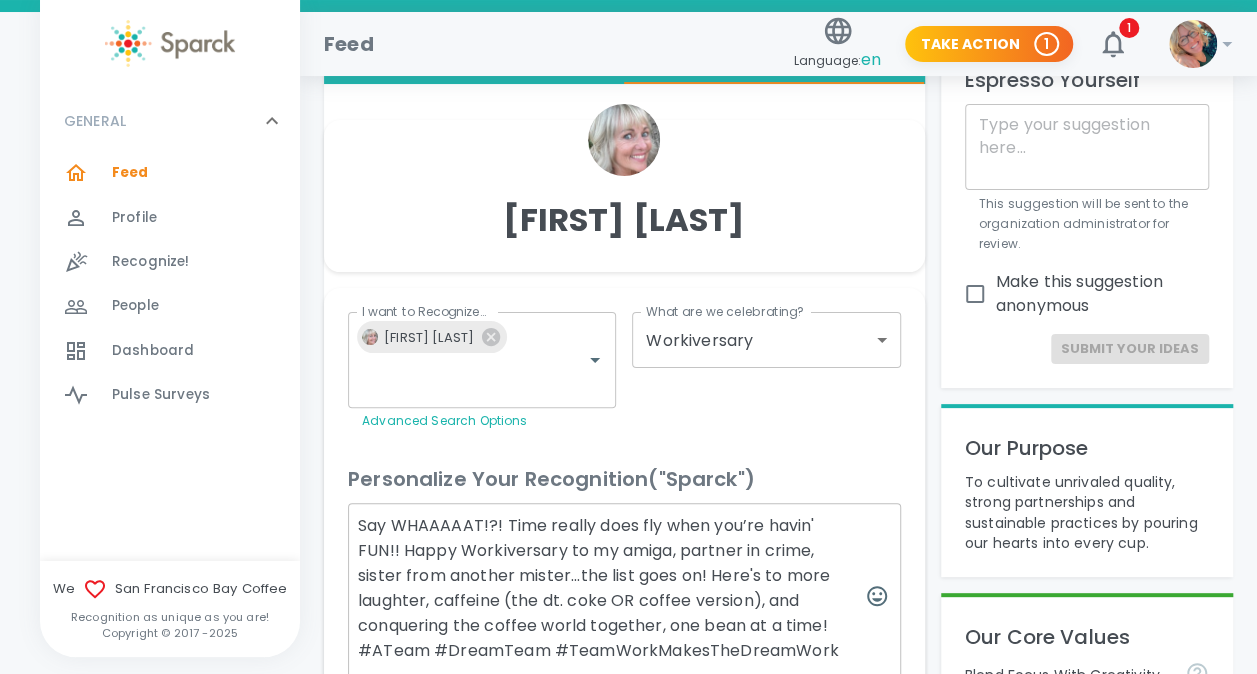 click on "Say WHAAAAAT!?! Time really does fly when you’re havin' FUN!! Happy Workiversary to my amiga, partner in crime, sister from another mister...the list goes on! Here's to more laughter, caffeine (the dt. coke OR coffee version), and conquering the coffee world together, one bean at a time! #ATeam #DreamTeam #TeamWorkMakesTheDreamWork" at bounding box center [624, 596] 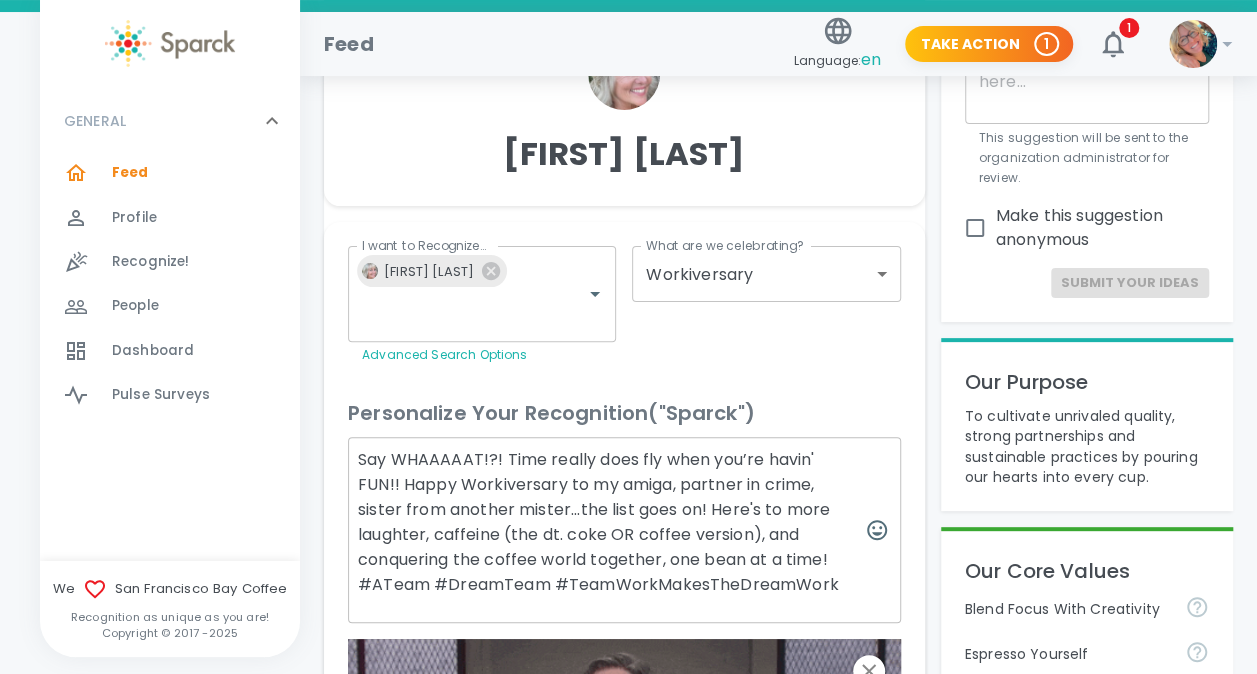 scroll, scrollTop: 160, scrollLeft: 0, axis: vertical 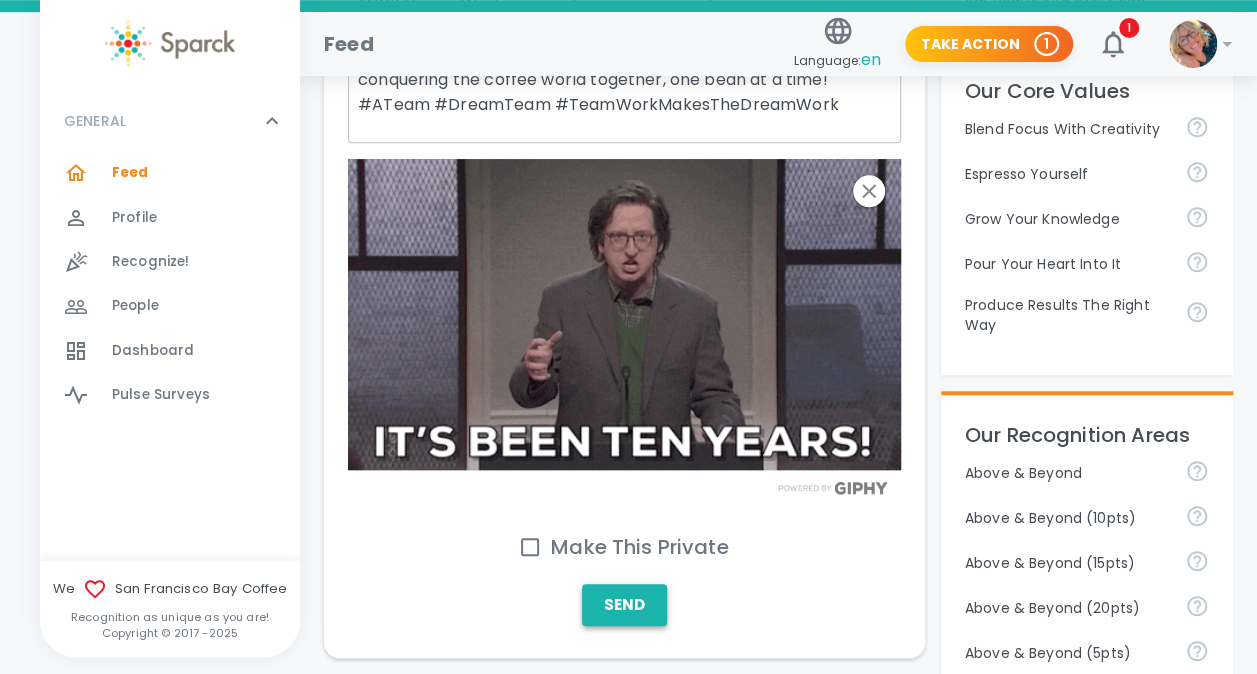 type on "Say WHAAAAAT!?! Time really does fly when you’re havin' FUN!! Happy Workiversary to my amiga, partner in crime, sister from another mister...the list goes on! Here's to more laughter, caffeine (the dt. coke OR coffee version), and conquering the coffee world together, one bean at a time! #ATeam #DreamTeam #TeamWorkMakesTheDreamWork" 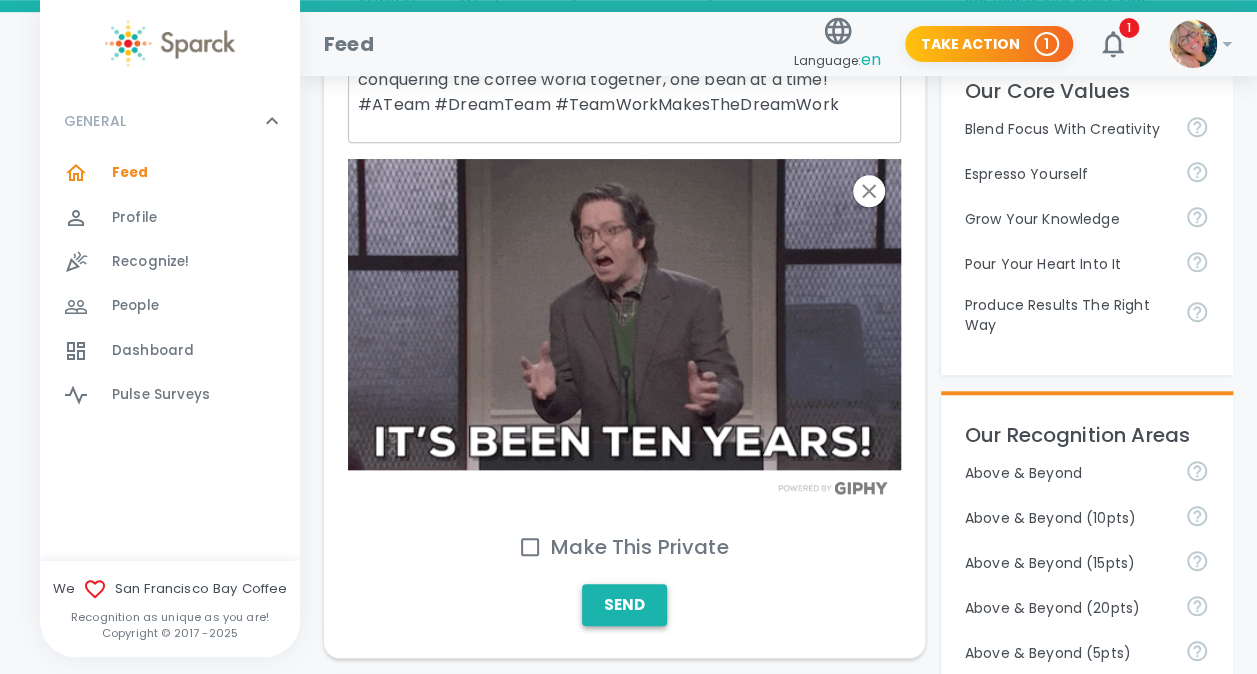 click on "Send" at bounding box center (624, 605) 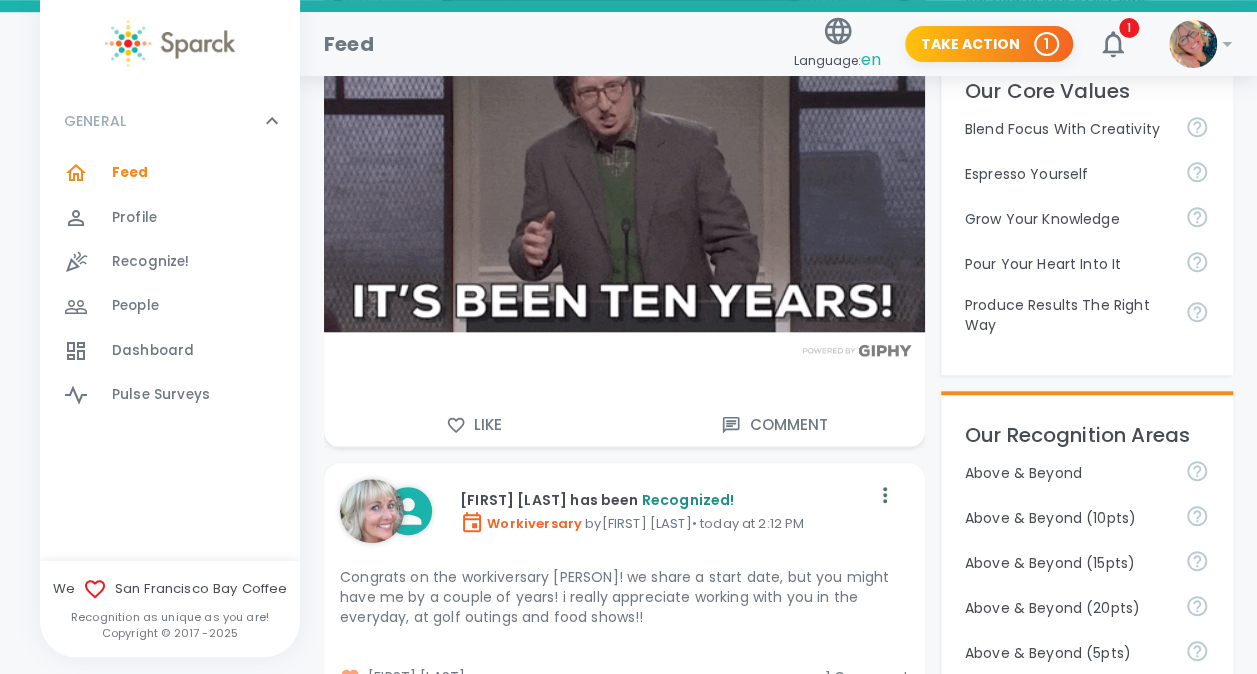 scroll, scrollTop: 0, scrollLeft: 0, axis: both 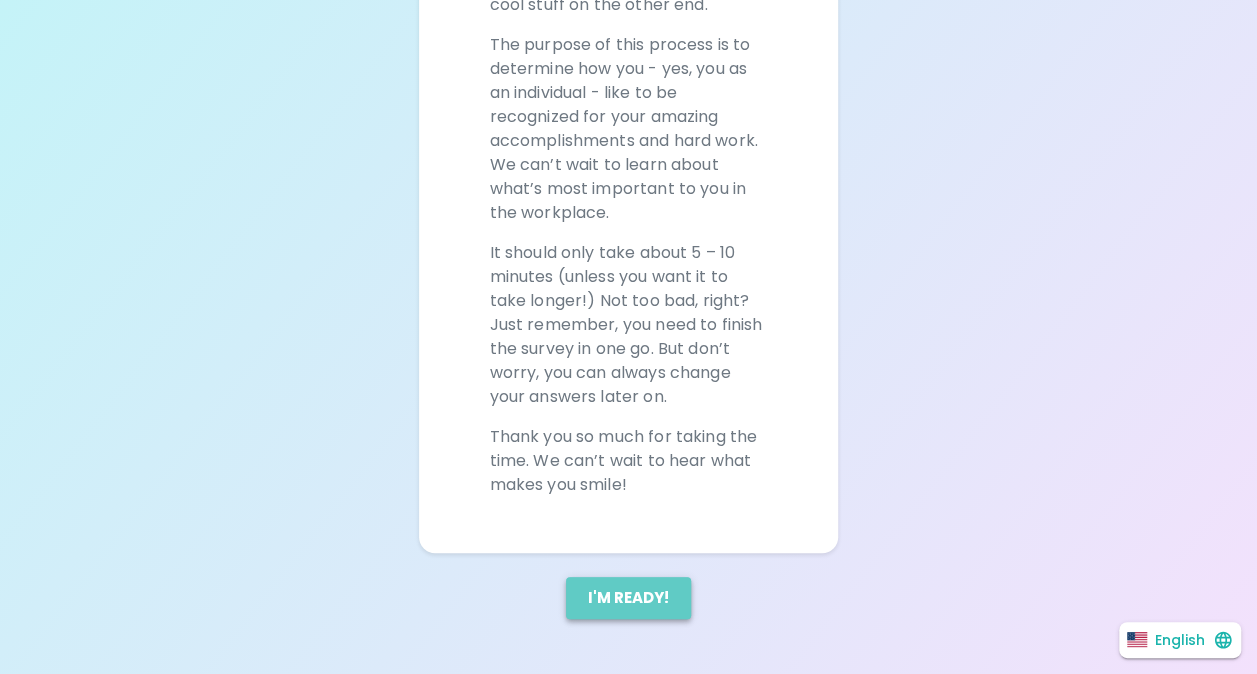 click on "I'm ready!" at bounding box center (628, 598) 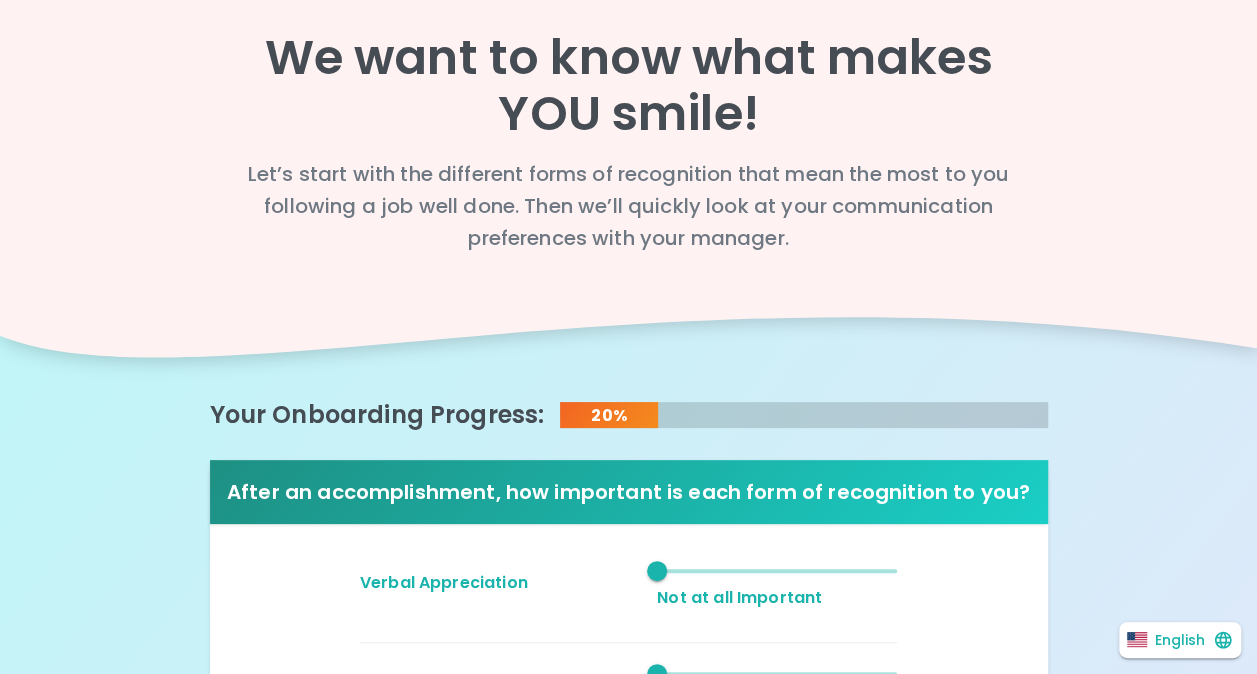 scroll, scrollTop: 0, scrollLeft: 0, axis: both 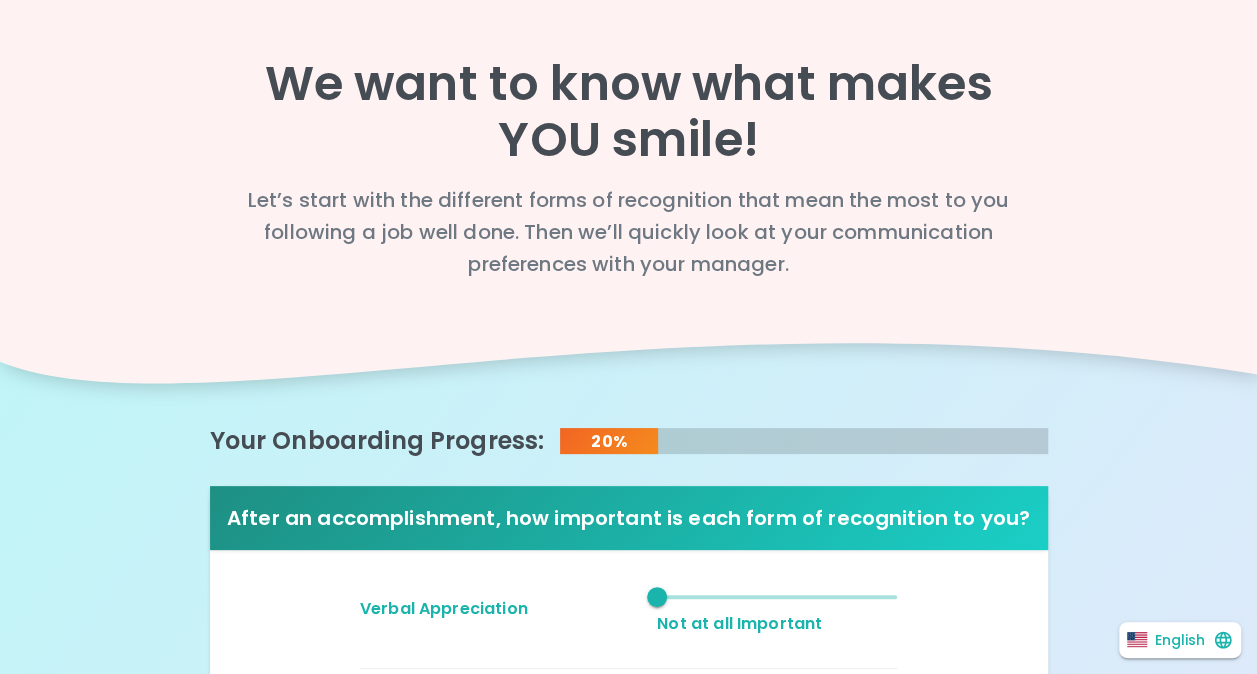 click on "Let’s start with the different forms of recognition that mean the most to you following a job well done. Then we’ll quickly look at your communication preferences with your manager." at bounding box center [629, 232] 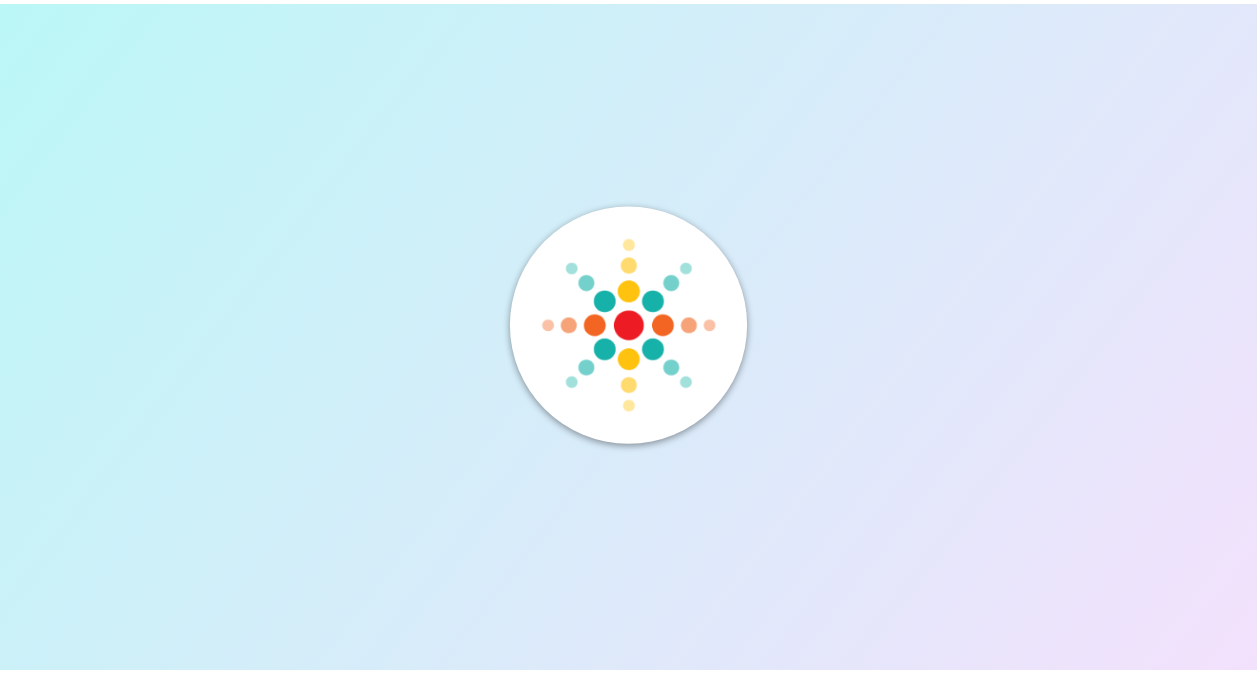 scroll, scrollTop: 0, scrollLeft: 0, axis: both 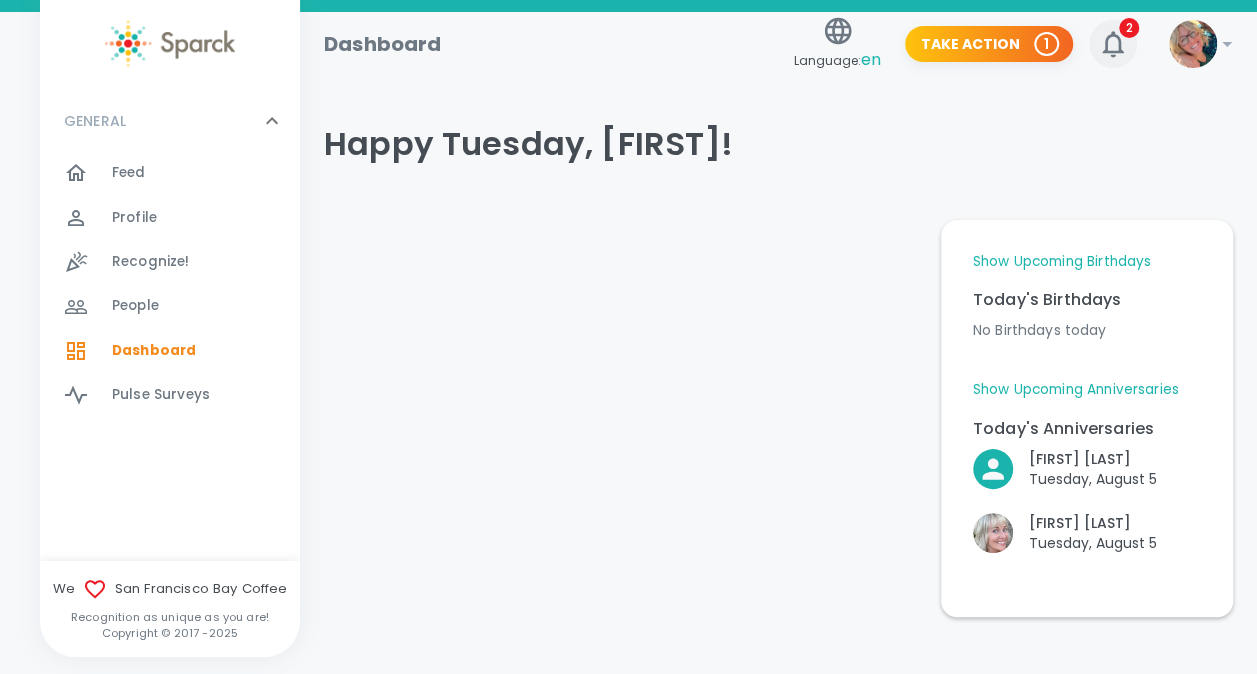 click 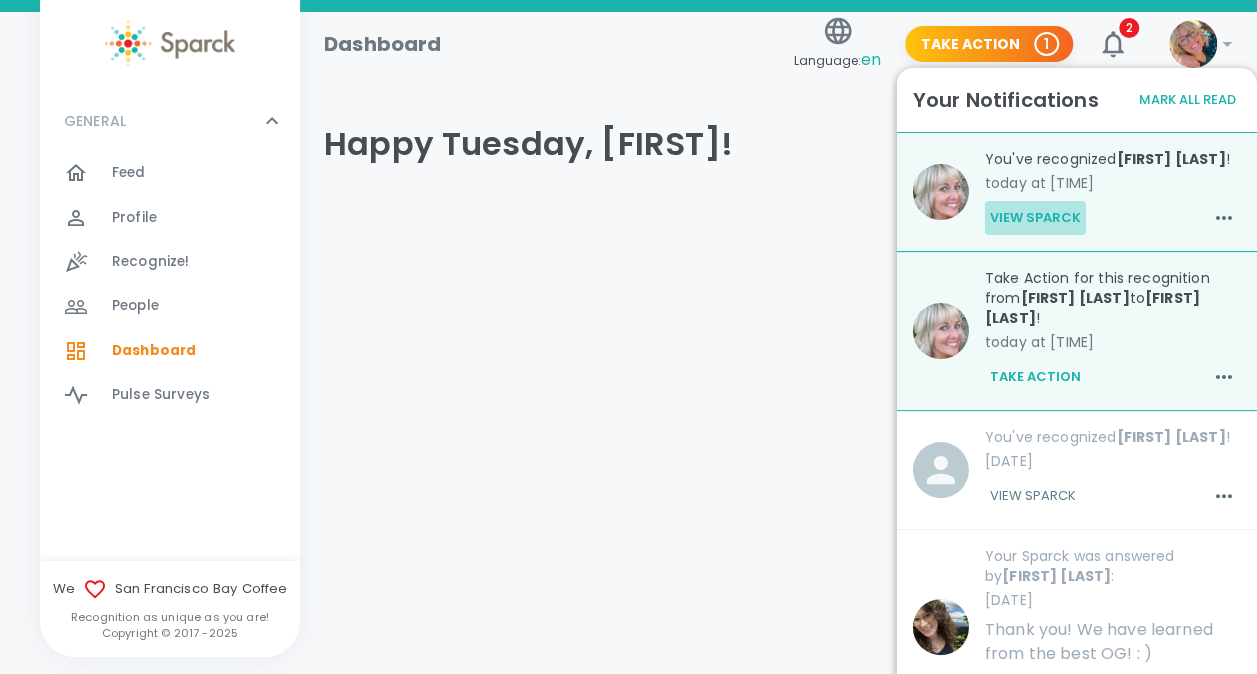 click on "View Sparck" at bounding box center [1035, 218] 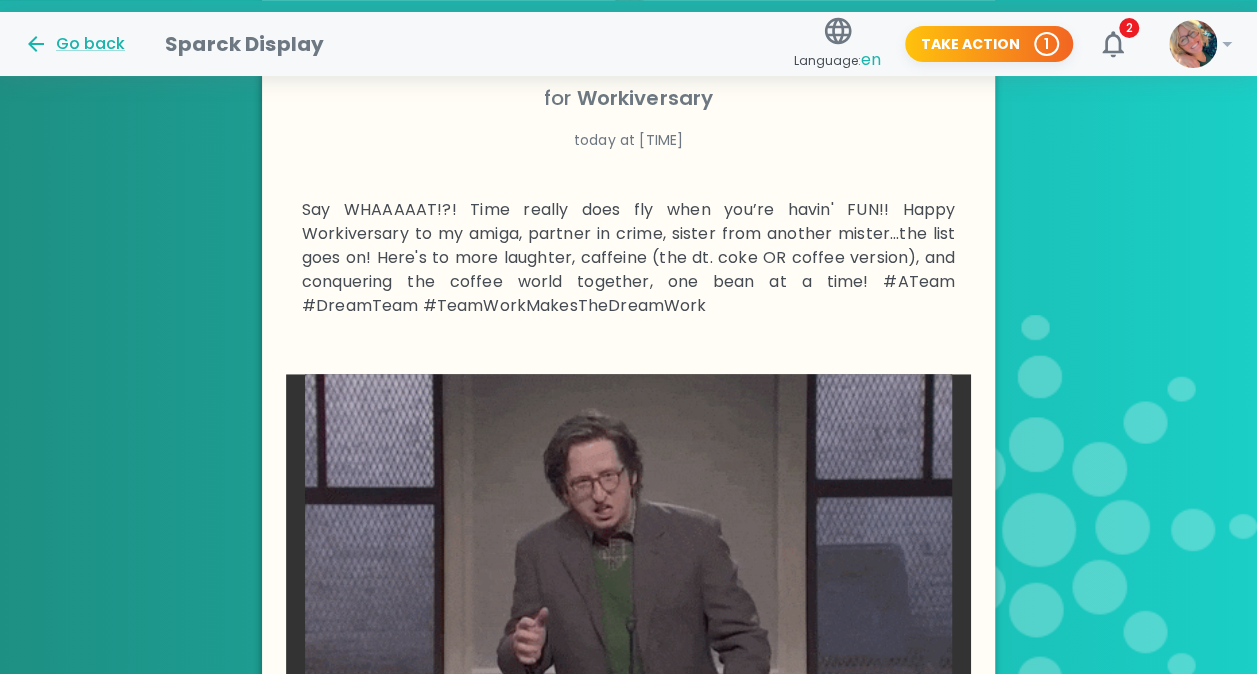 scroll, scrollTop: 608, scrollLeft: 0, axis: vertical 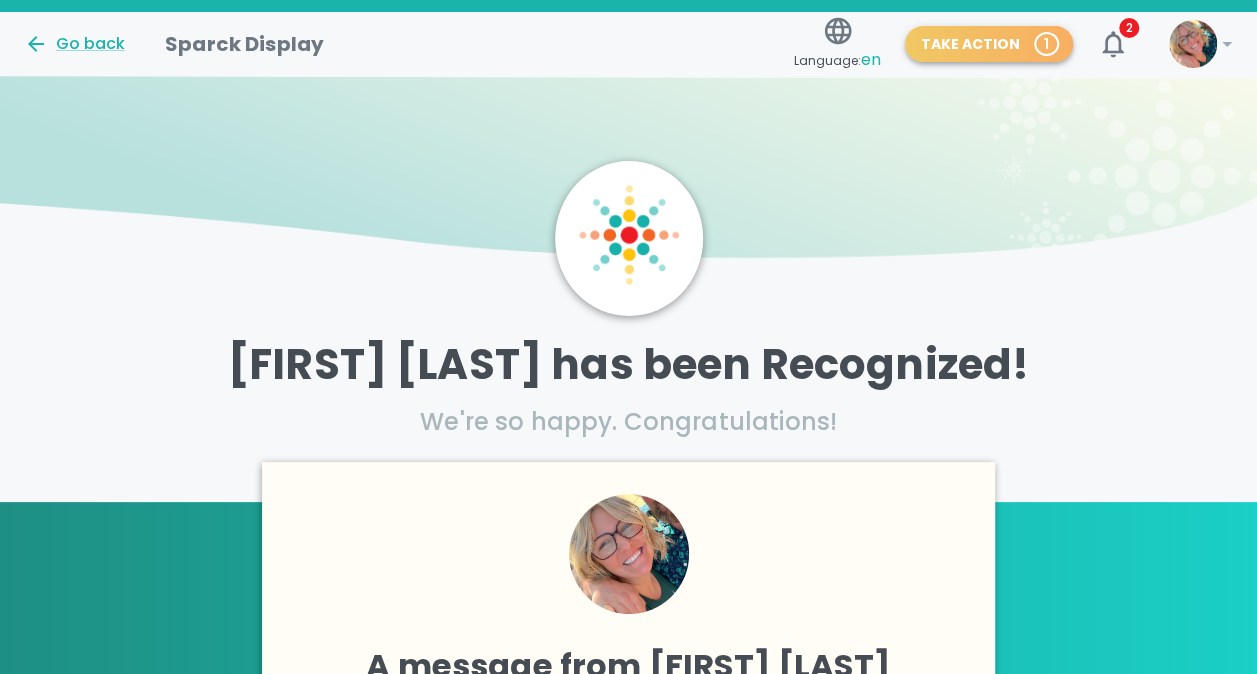 click on "Take Action   1" at bounding box center (989, 44) 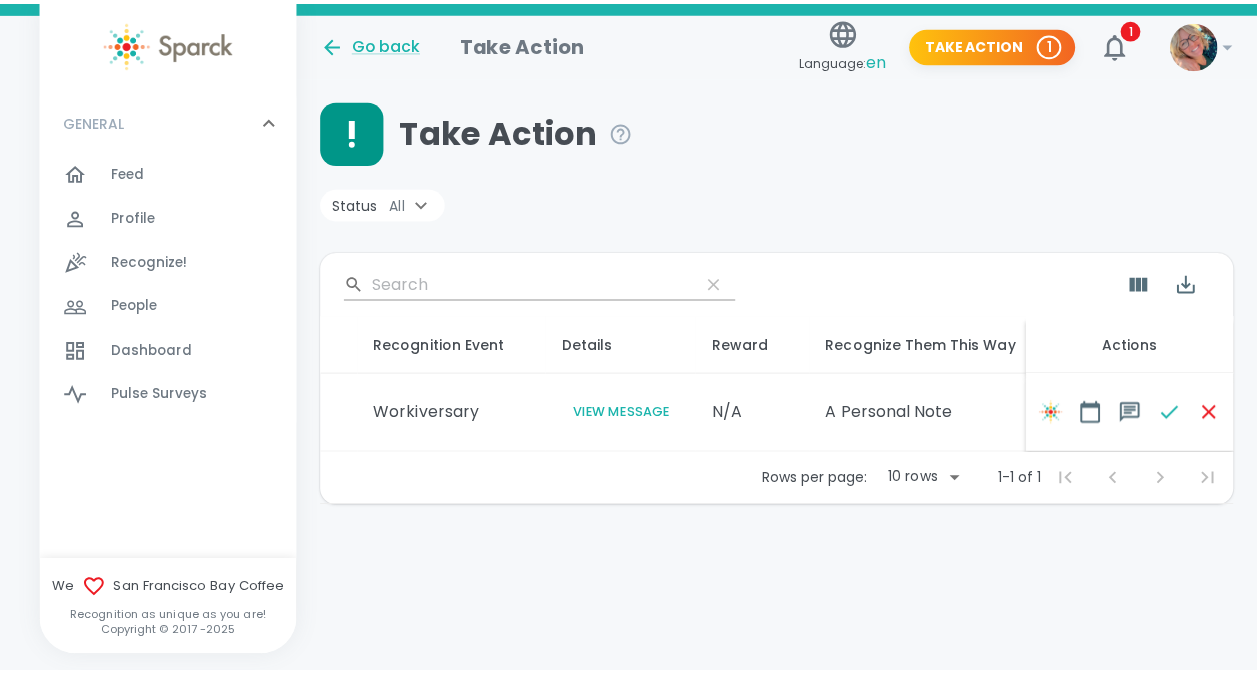 scroll, scrollTop: 0, scrollLeft: 320, axis: horizontal 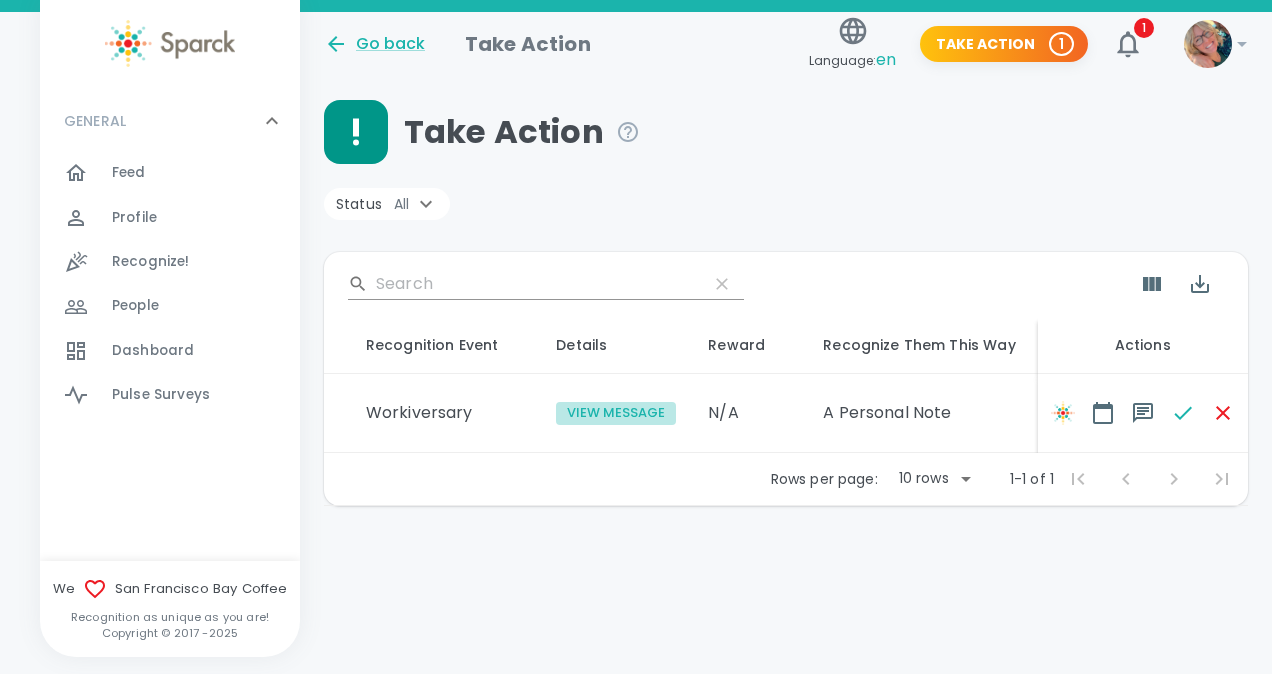 click on "View Message" at bounding box center (616, 413) 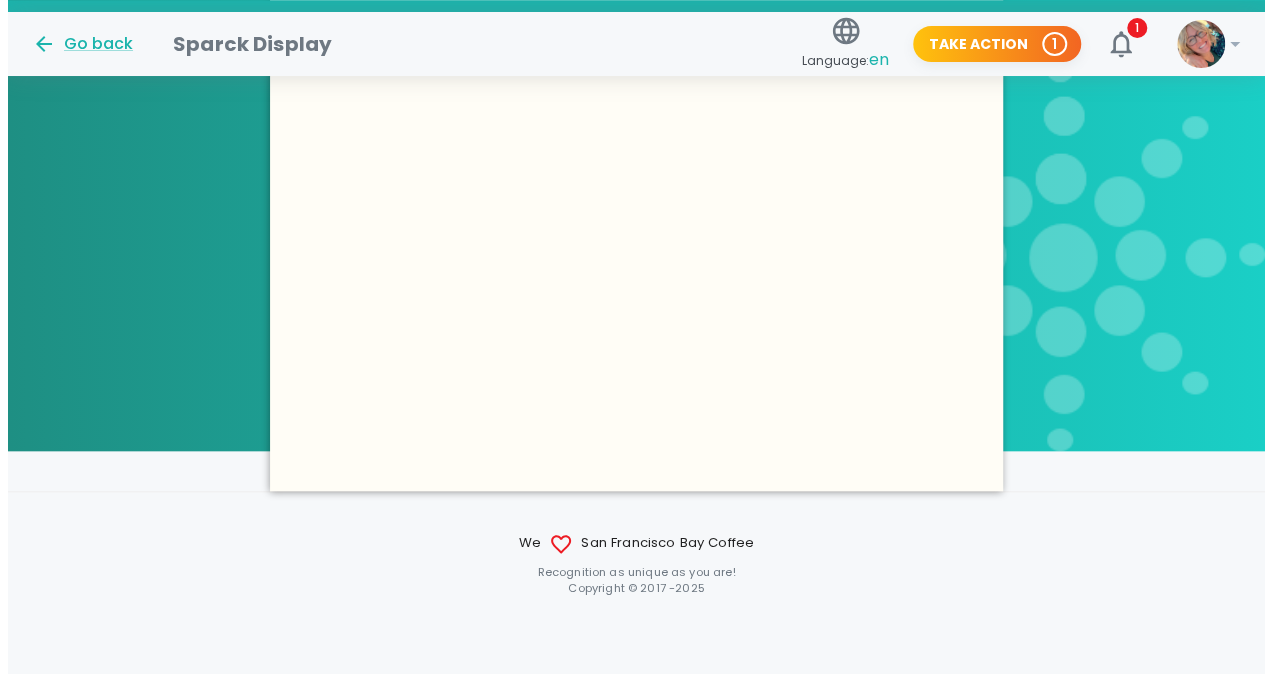scroll, scrollTop: 0, scrollLeft: 0, axis: both 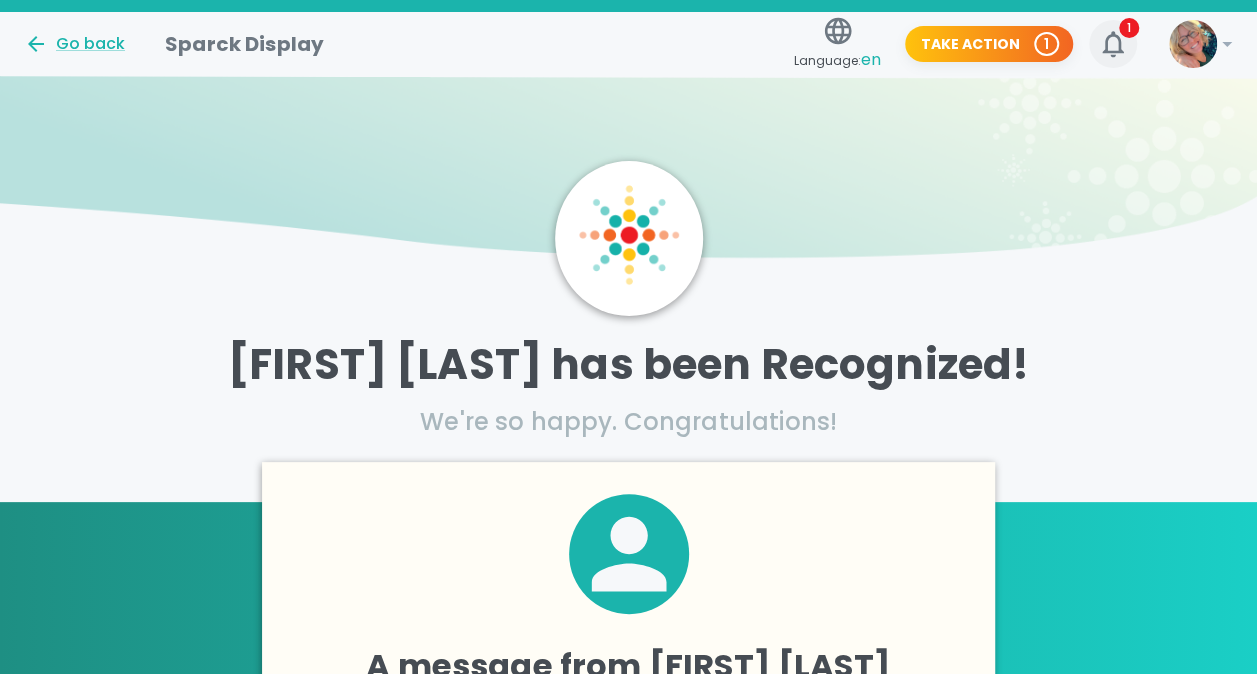 click 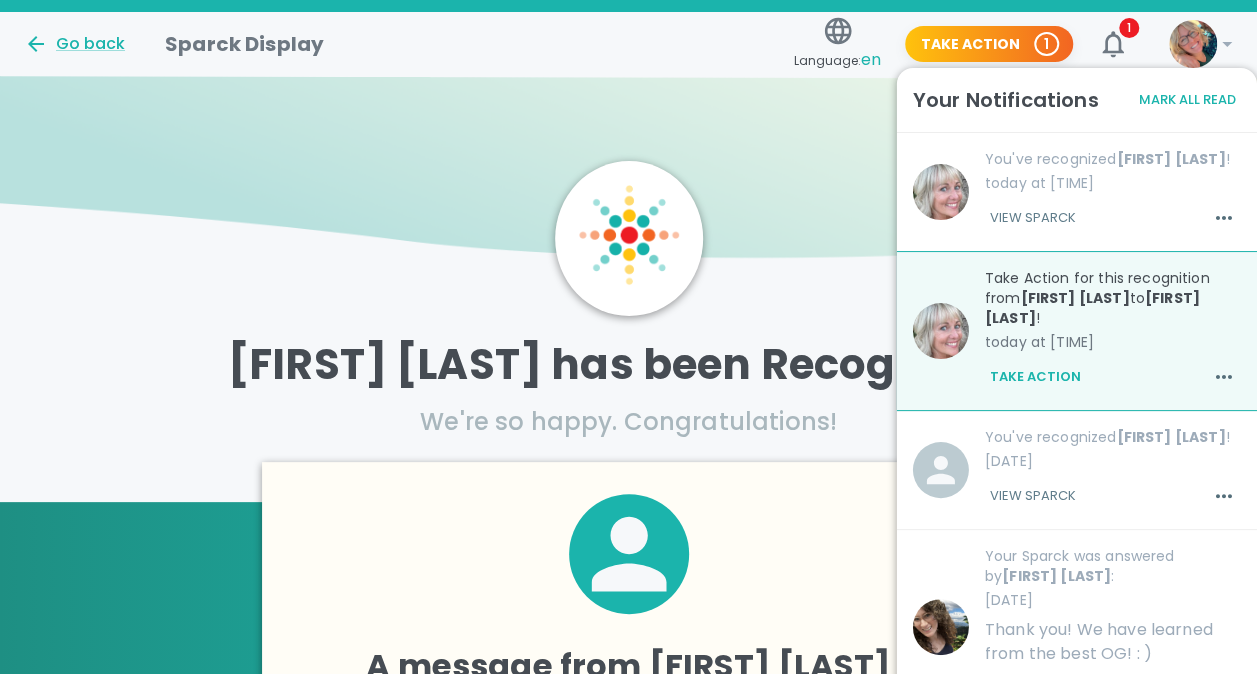 click on "today at [TIME]" at bounding box center [1113, 342] 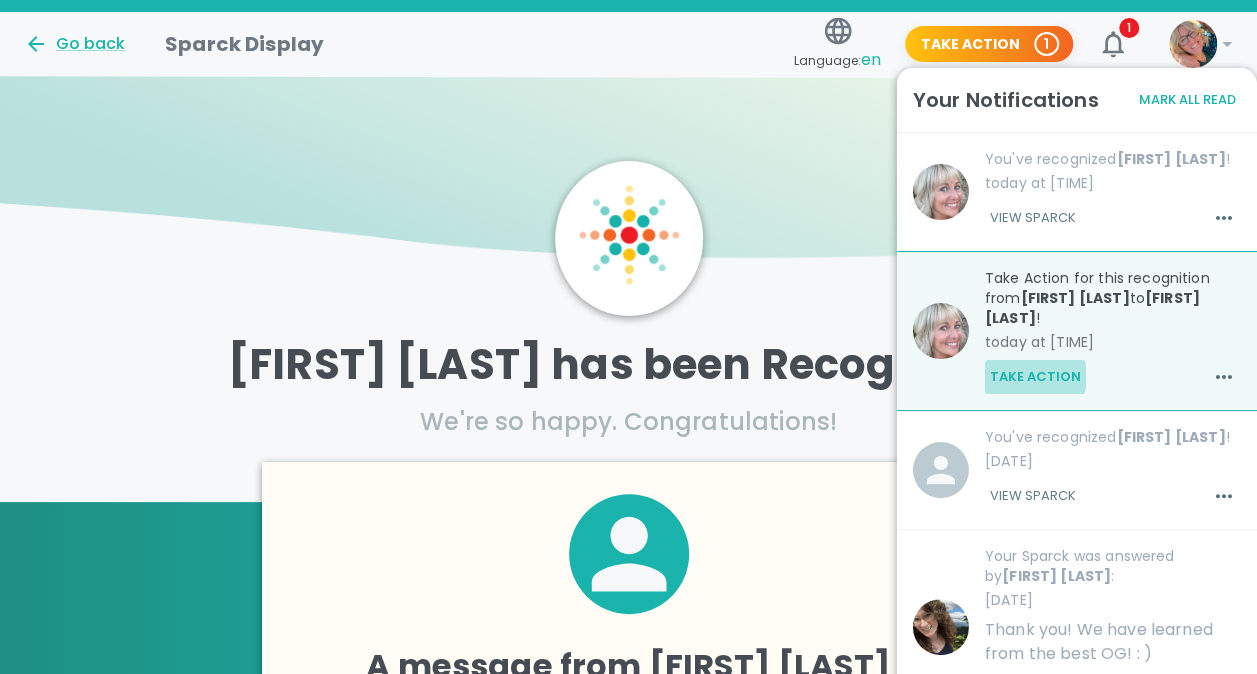 click on "Take Action" at bounding box center (1035, 377) 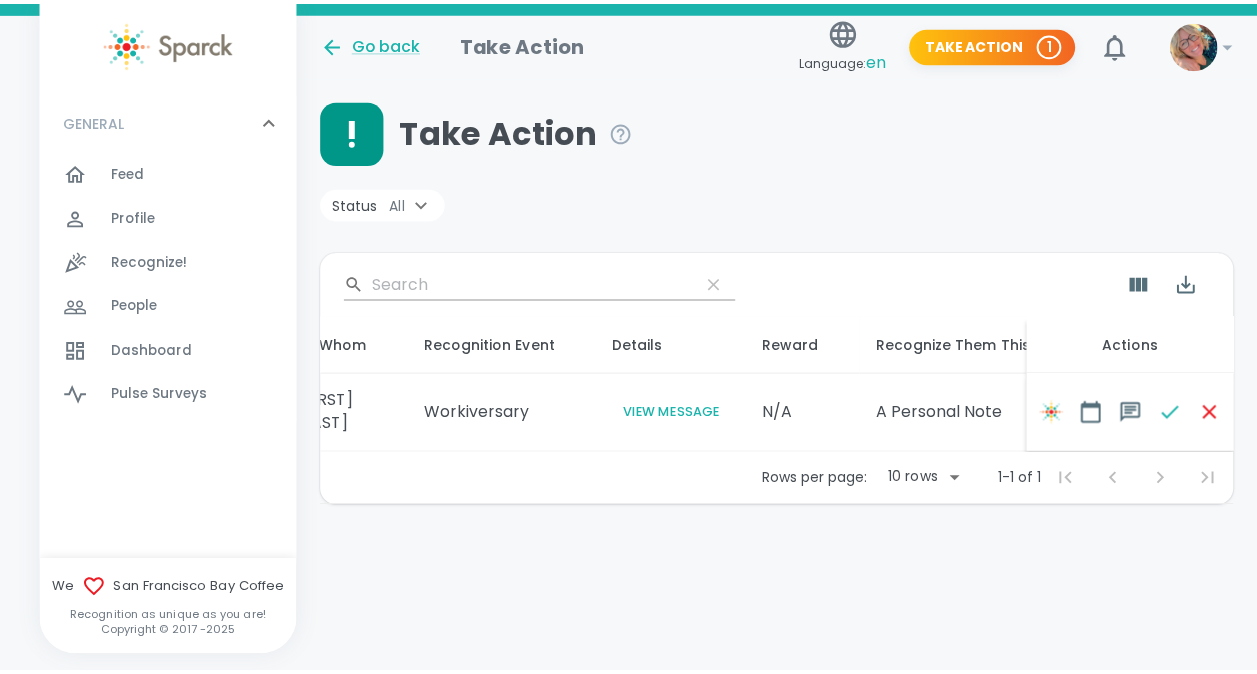 scroll, scrollTop: 0, scrollLeft: 320, axis: horizontal 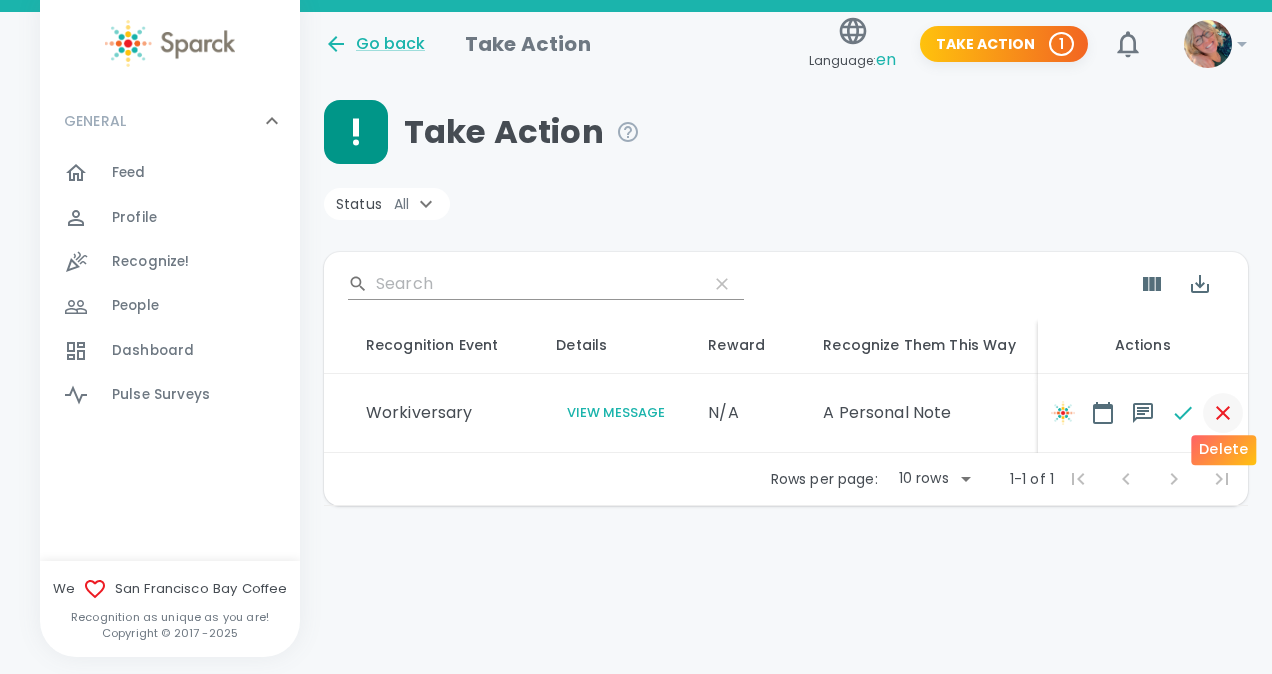 click at bounding box center [1223, 413] 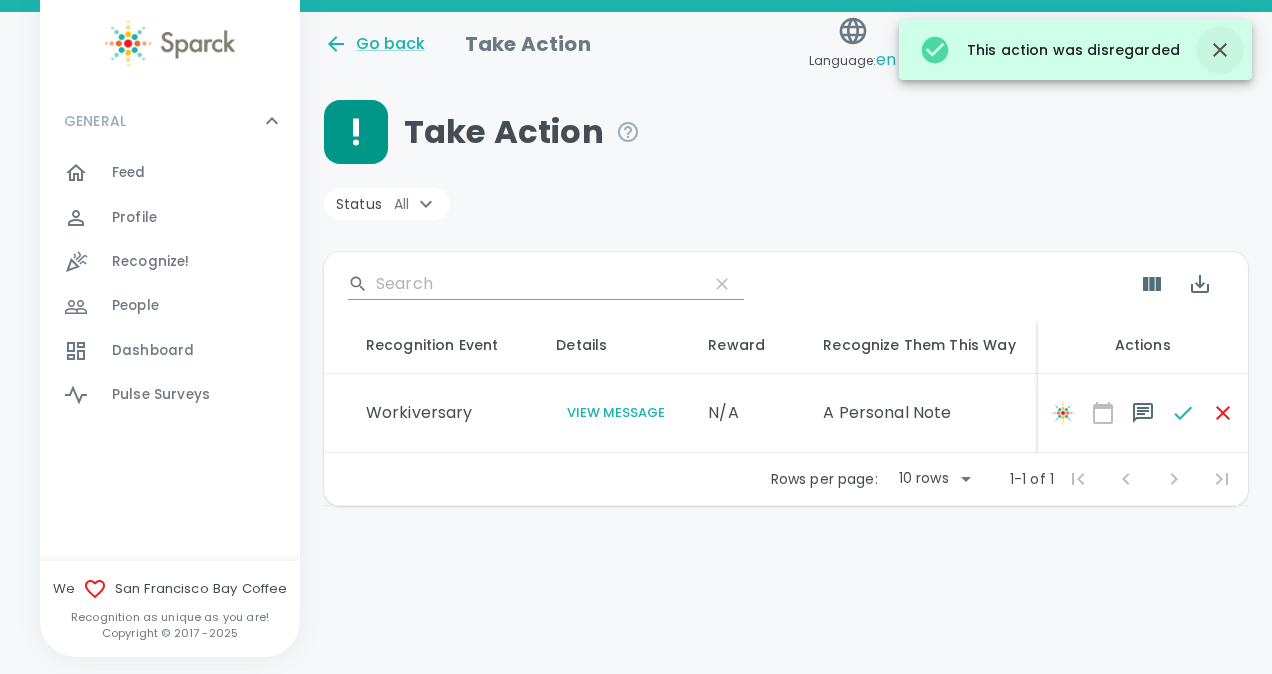 click 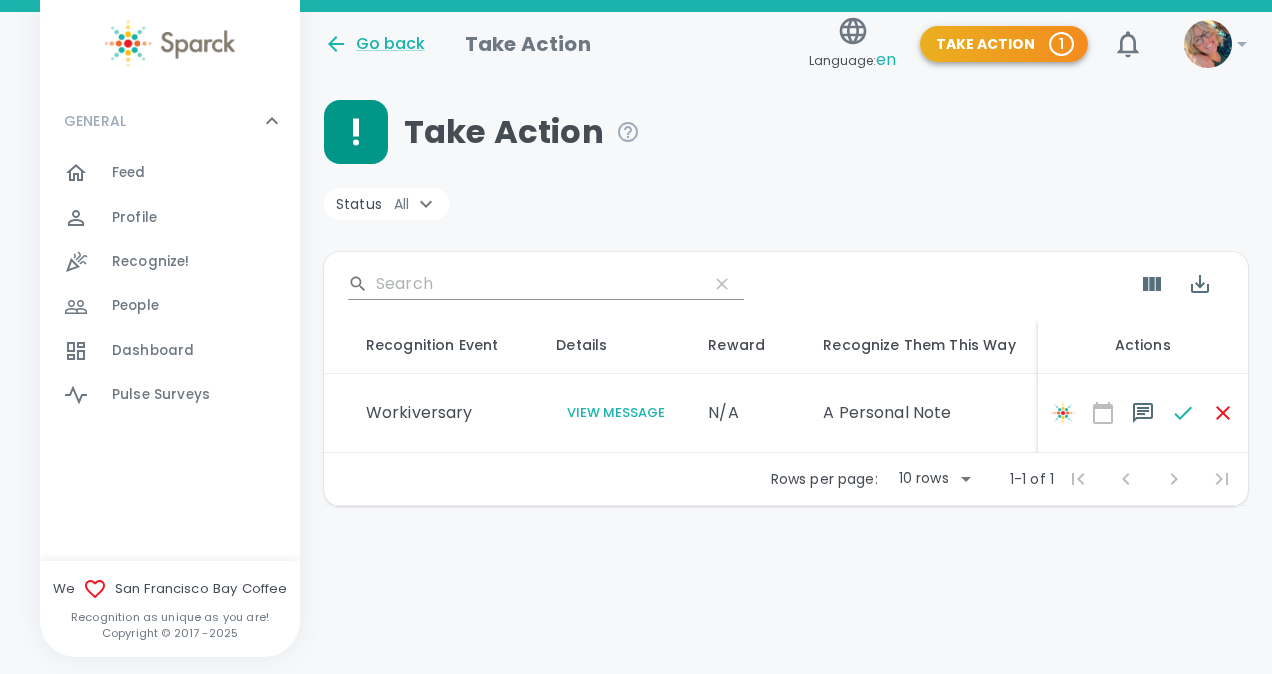 click on "Take Action   1" at bounding box center (1004, 44) 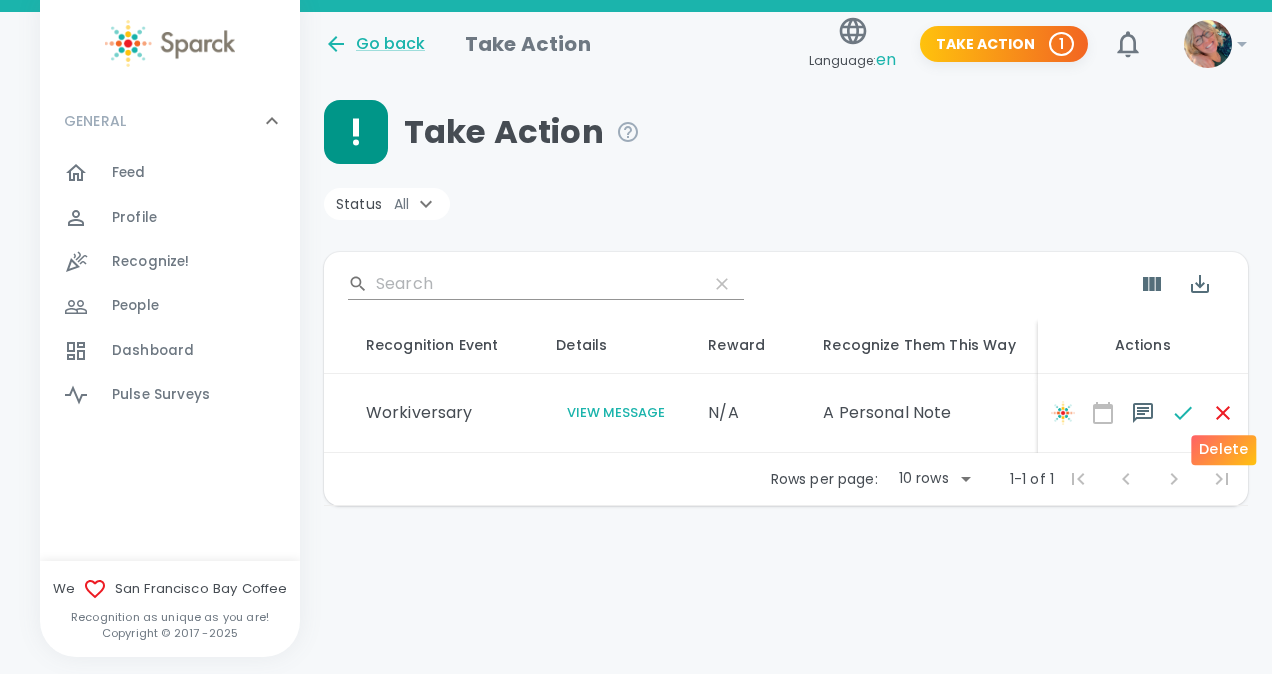 click at bounding box center [1223, 413] 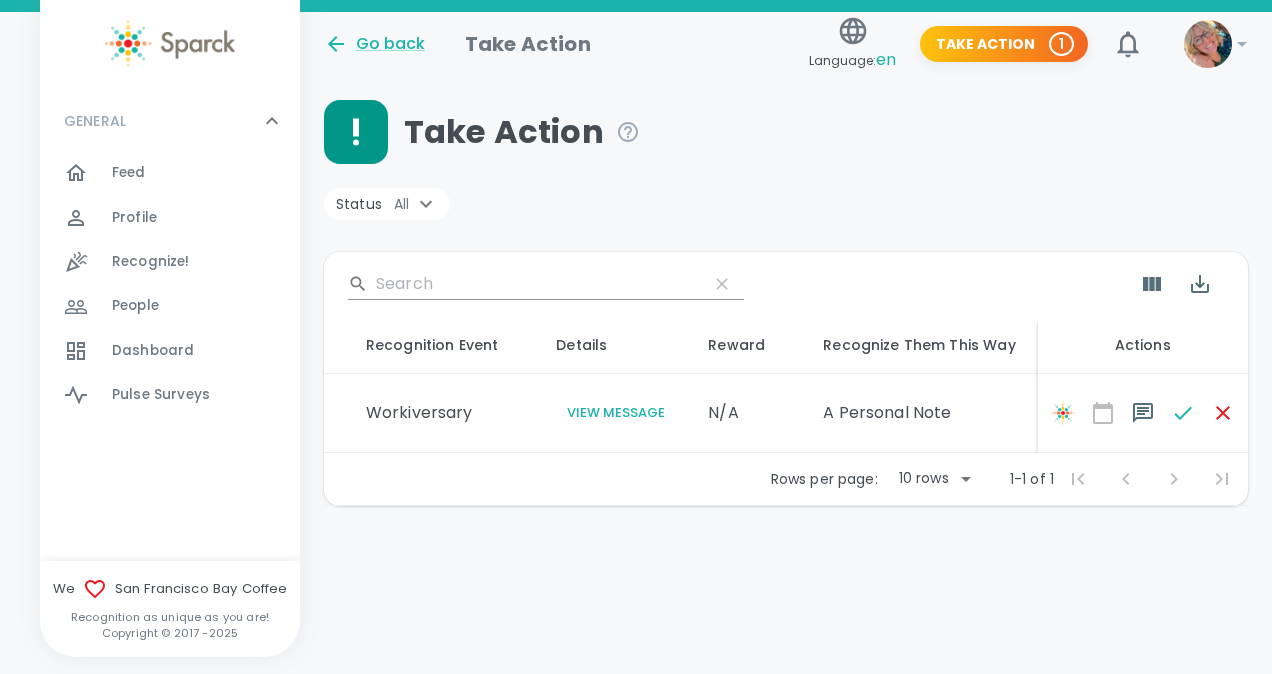 click at bounding box center (1208, 44) 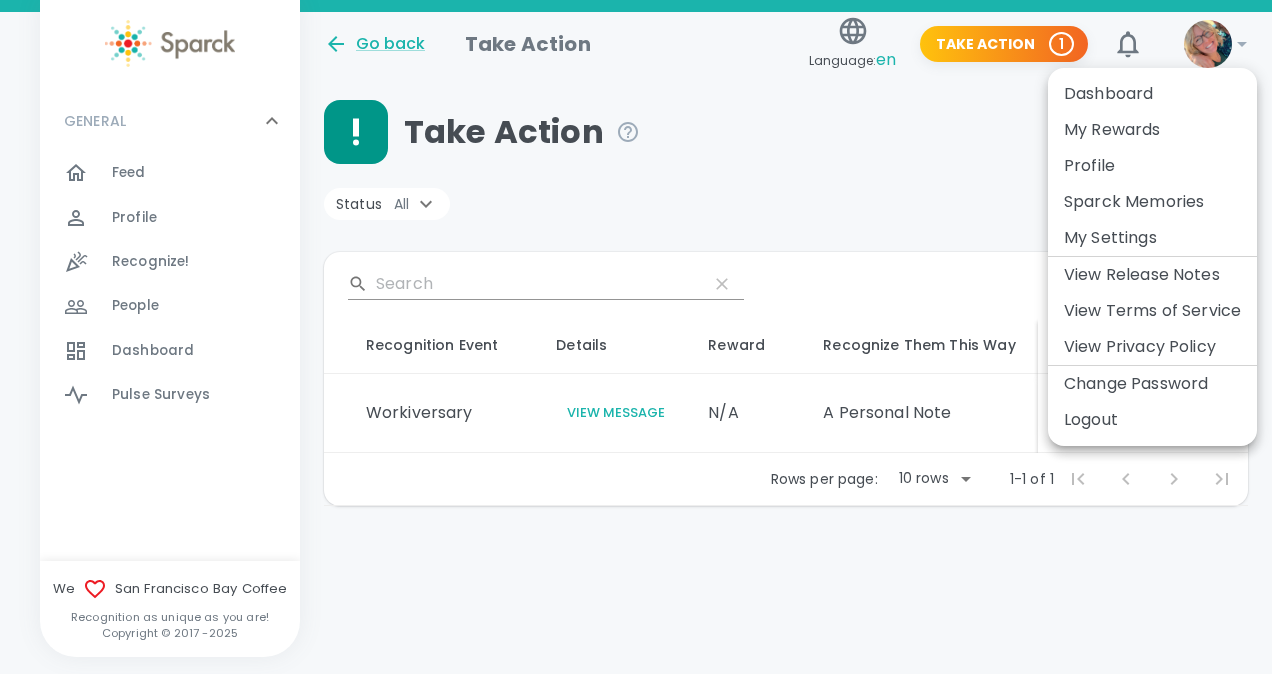 click at bounding box center [636, 337] 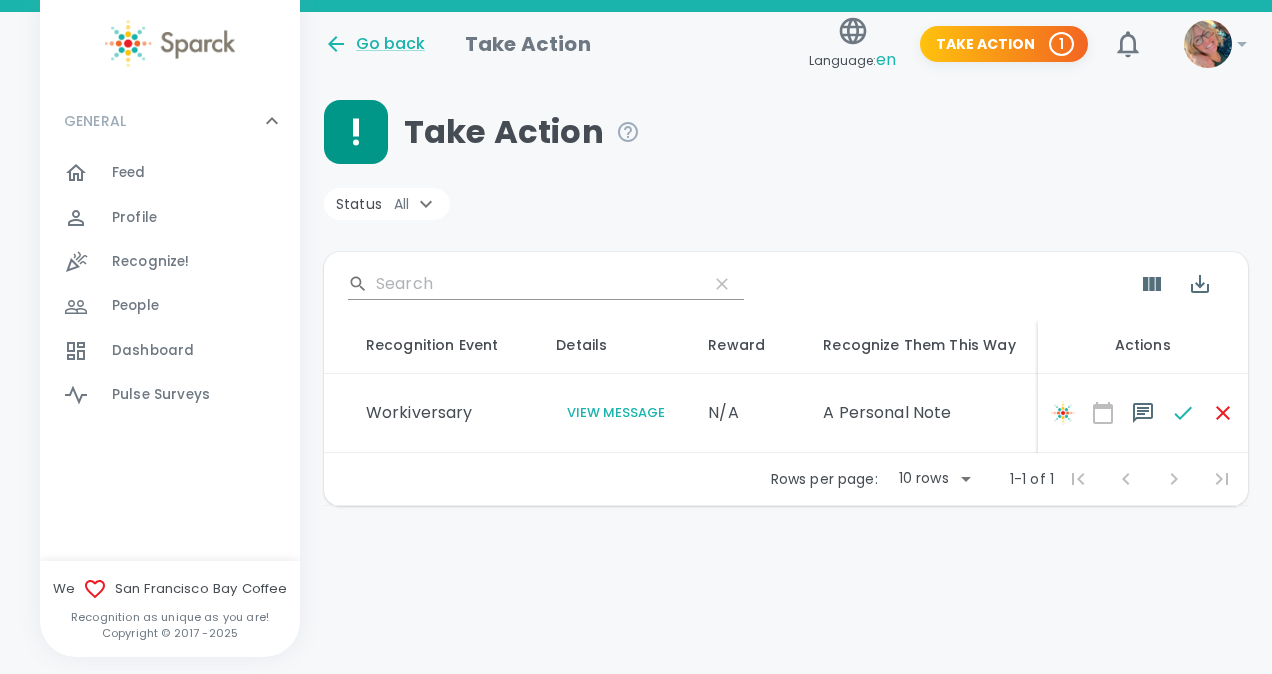 click on "Workiversary" at bounding box center [445, 413] 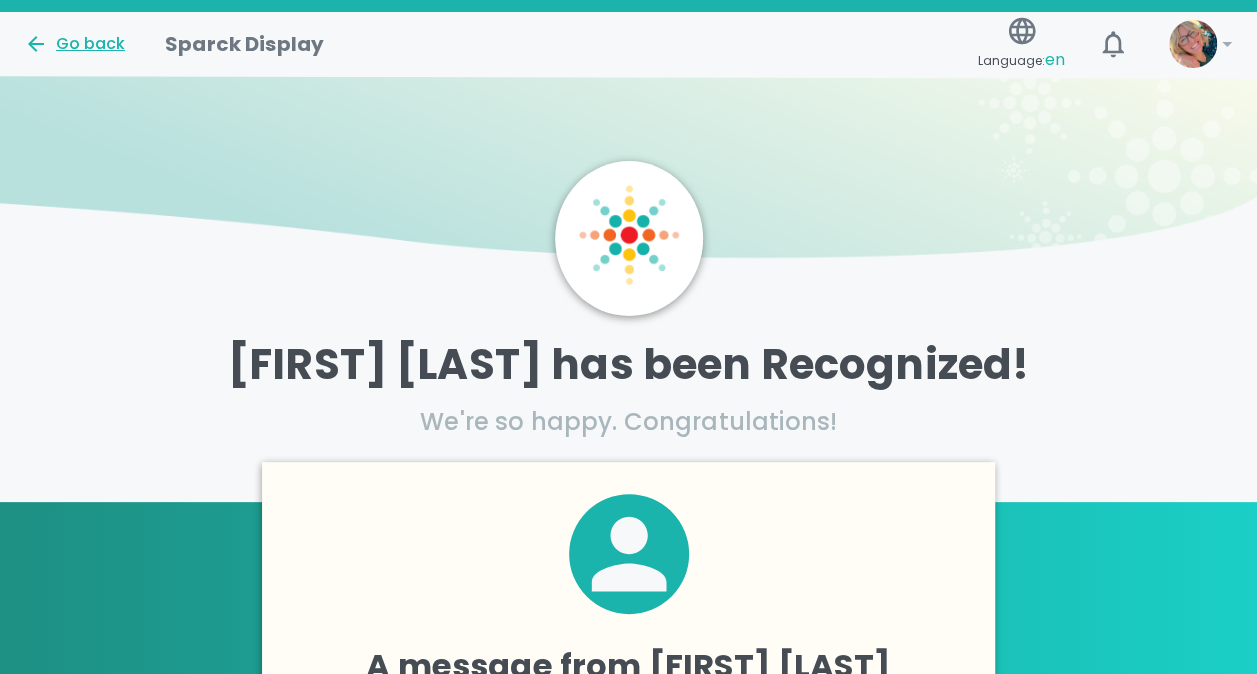 click on "Go back" at bounding box center (74, 44) 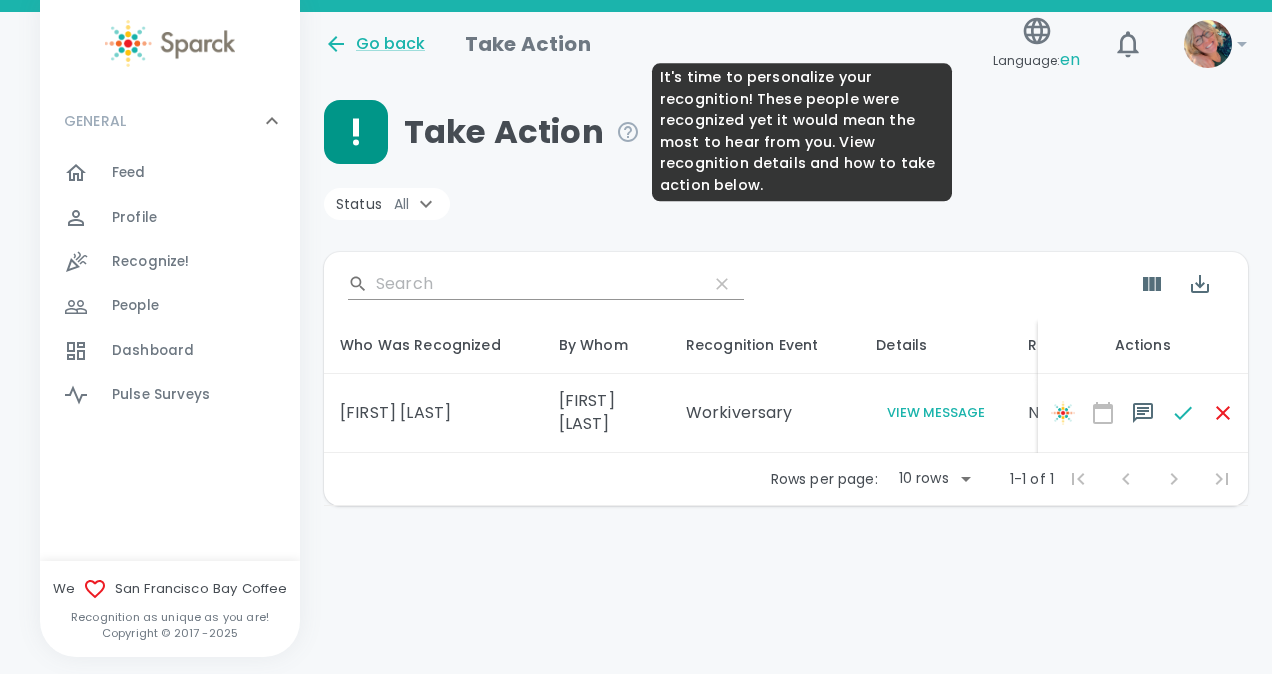 click 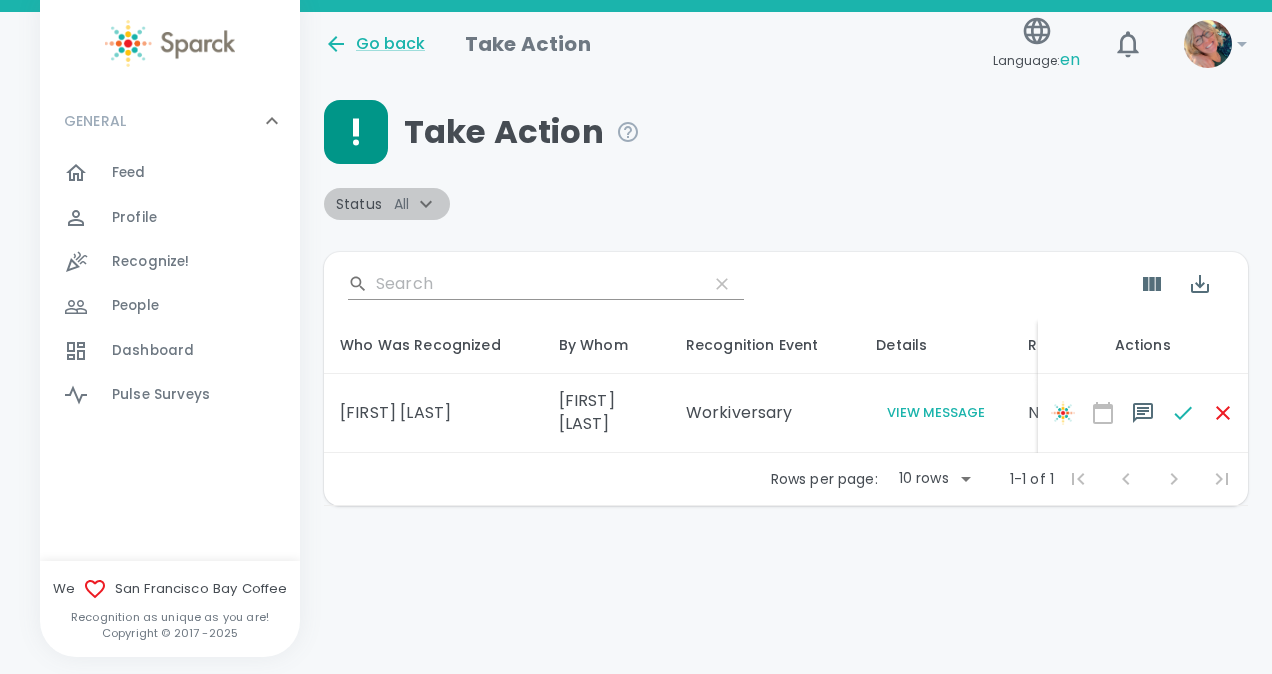 click 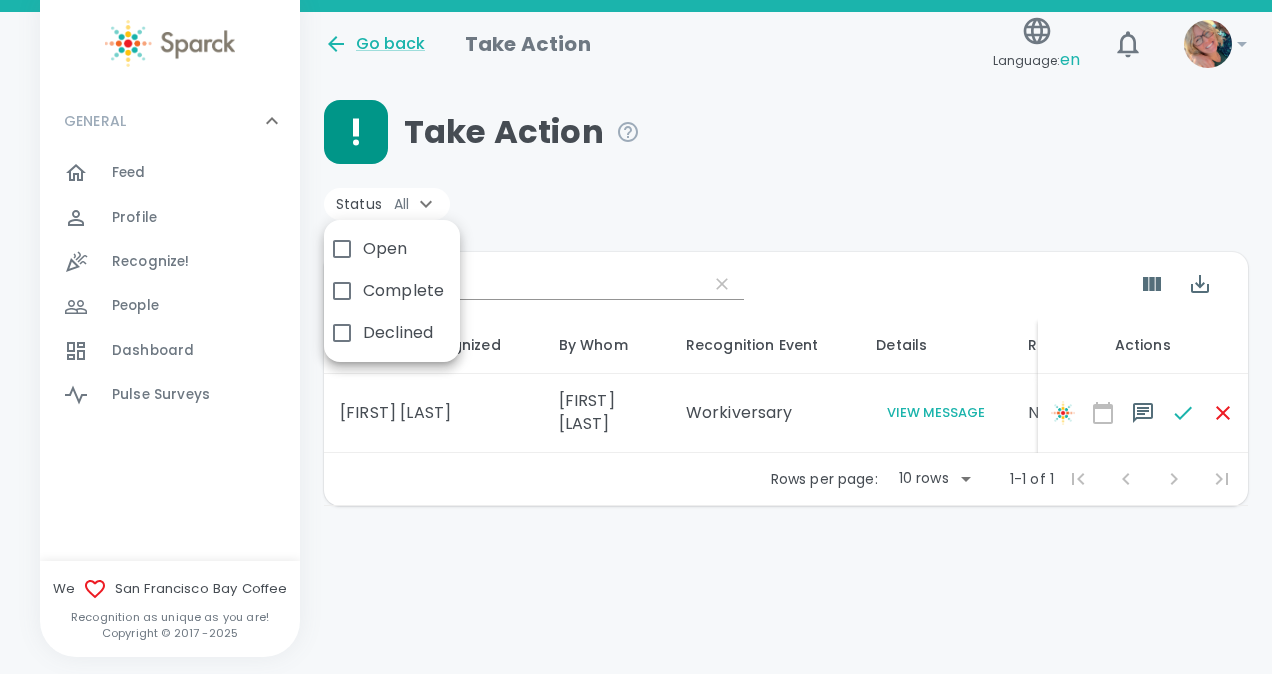 click at bounding box center [636, 337] 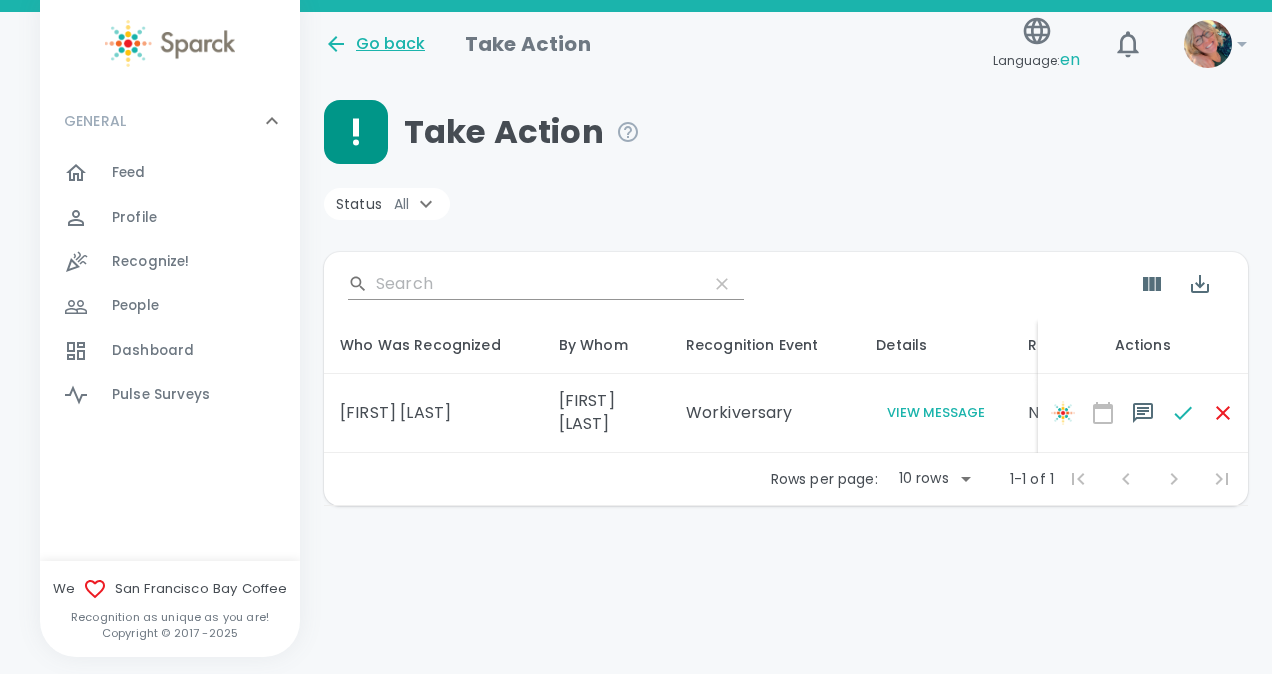 click on "Go back" at bounding box center (374, 44) 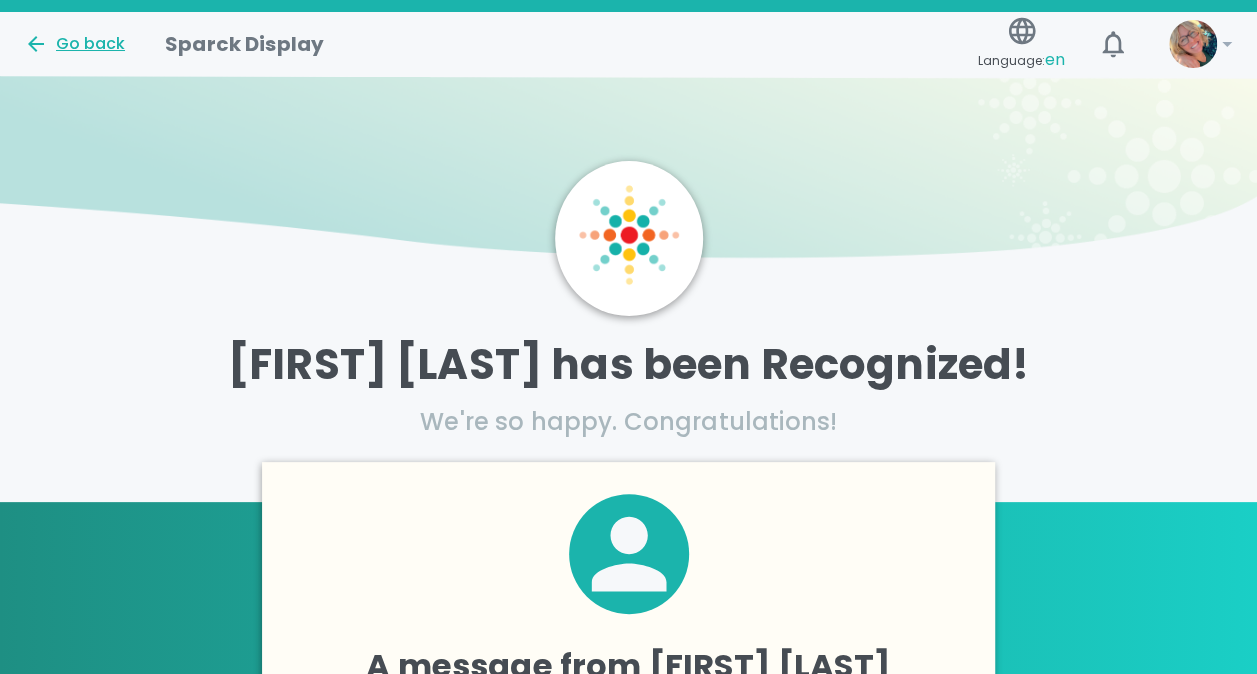 click 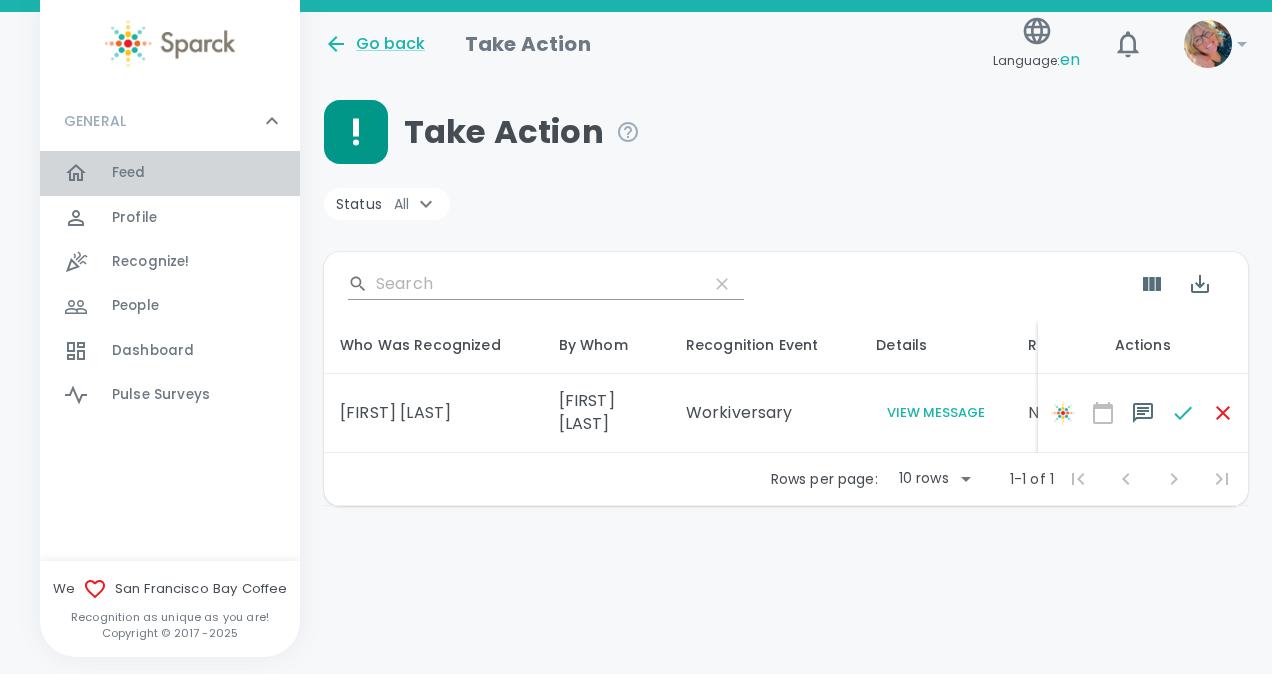 click on "Feed 0" at bounding box center [129, 173] 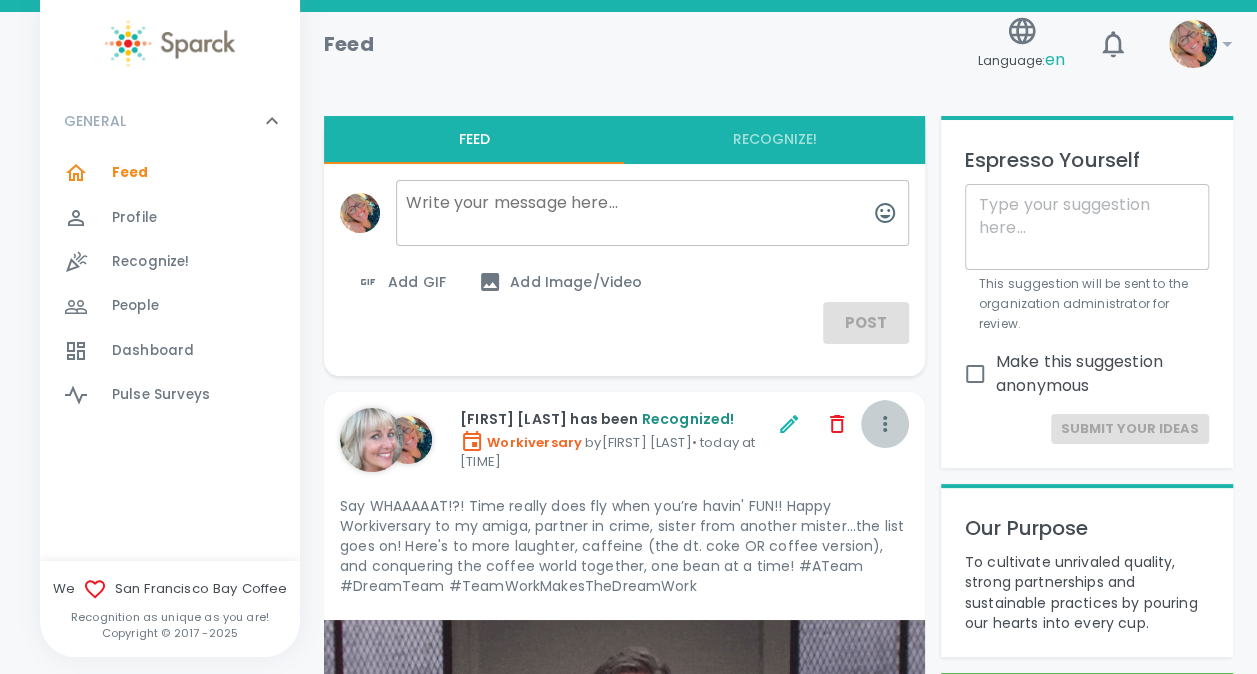 click 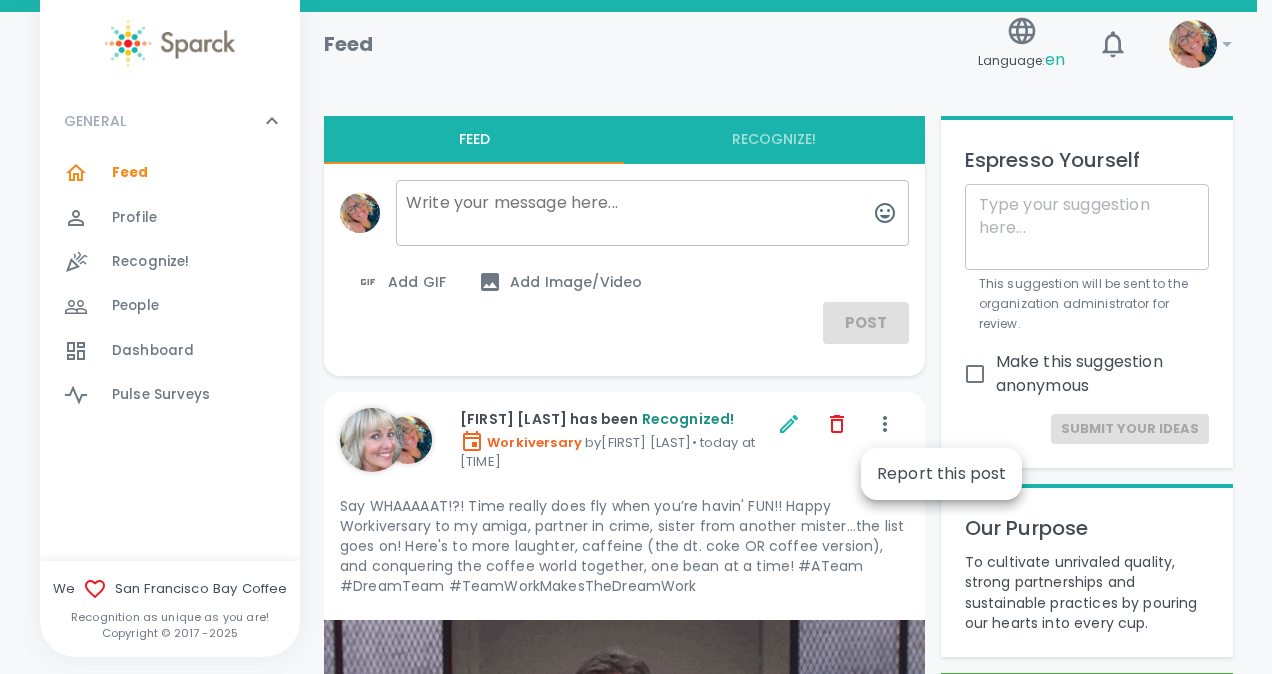 click at bounding box center (636, 337) 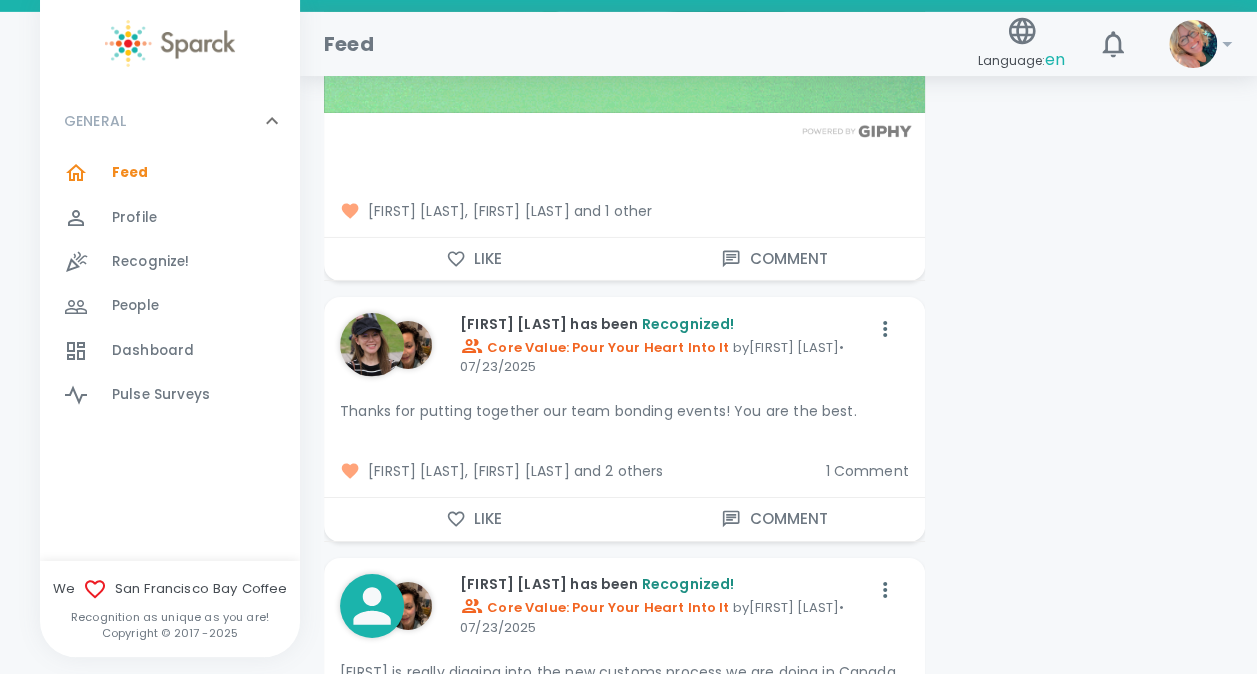 scroll, scrollTop: 10837, scrollLeft: 0, axis: vertical 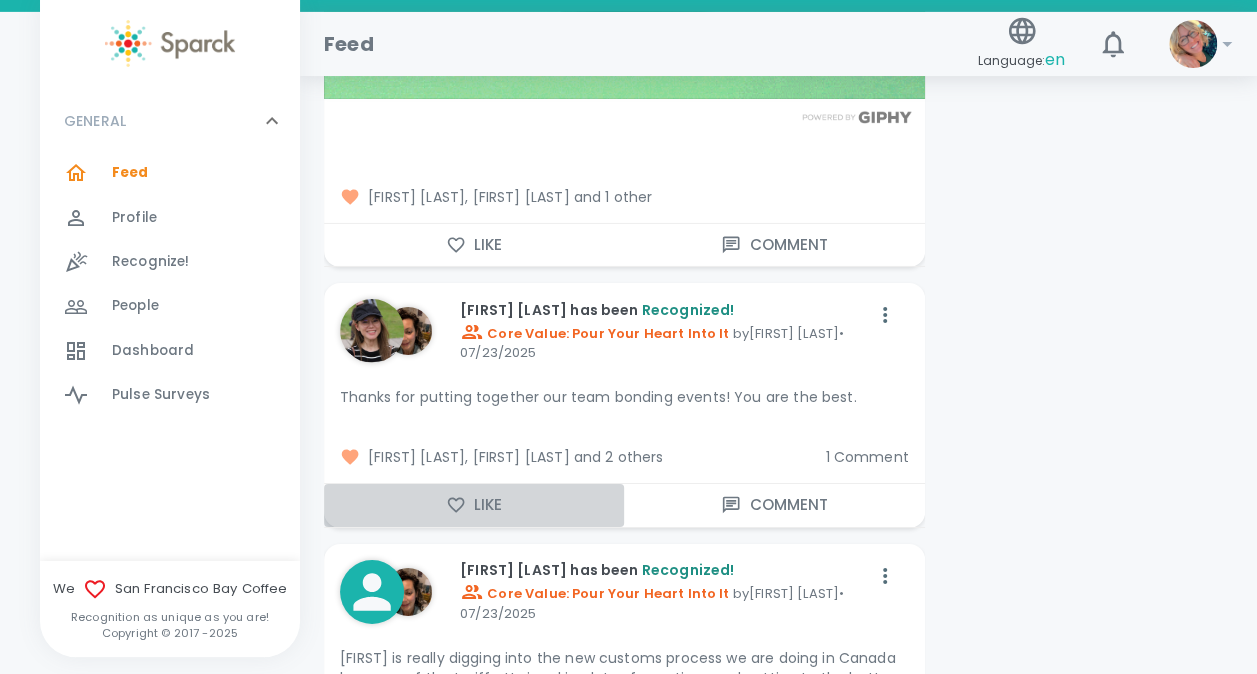click 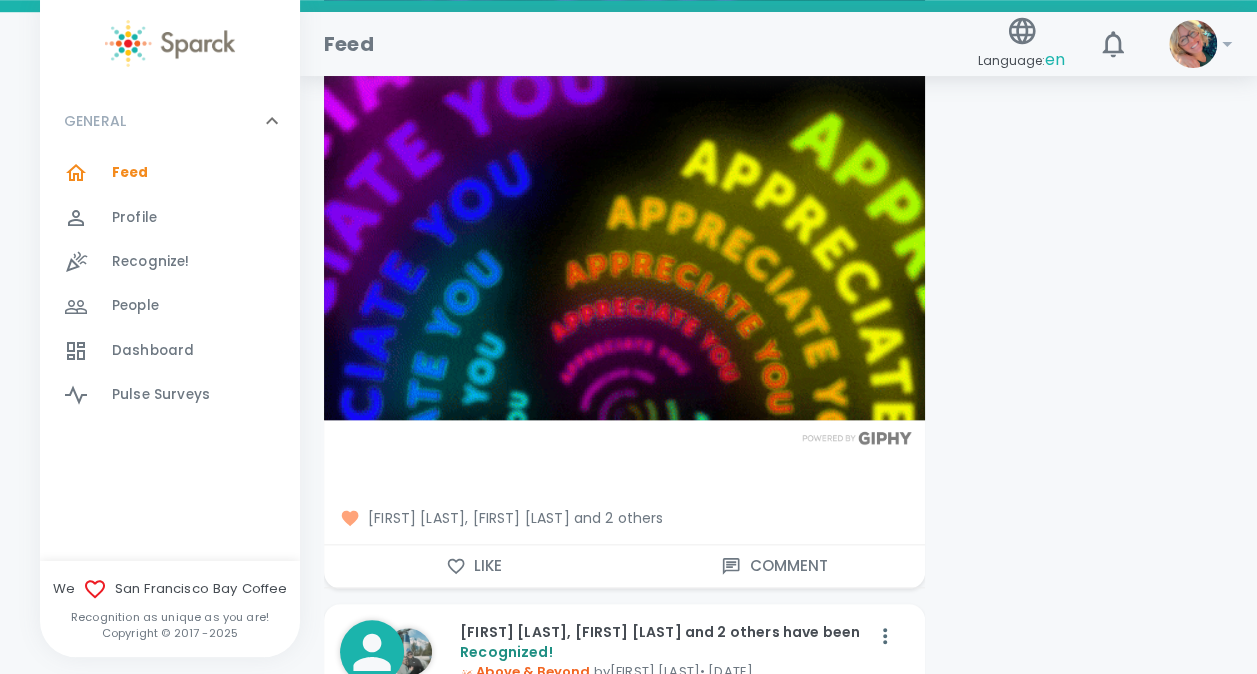 scroll, scrollTop: 12063, scrollLeft: 0, axis: vertical 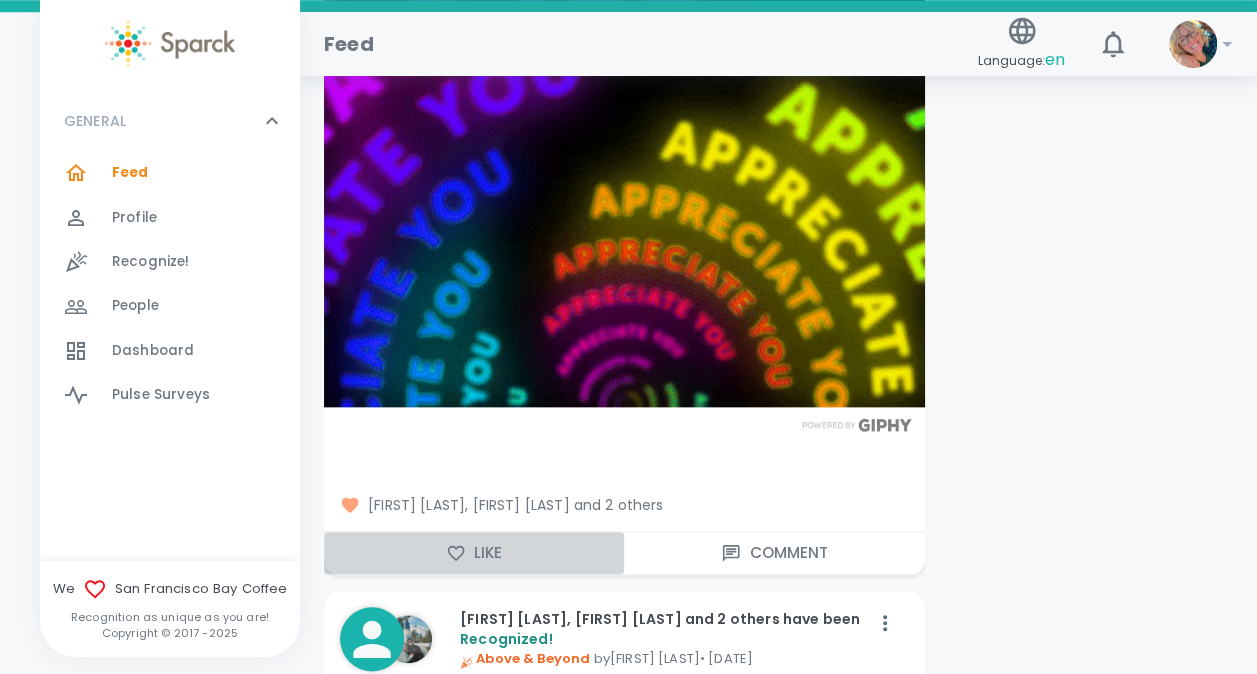 click on "Like" at bounding box center [474, 553] 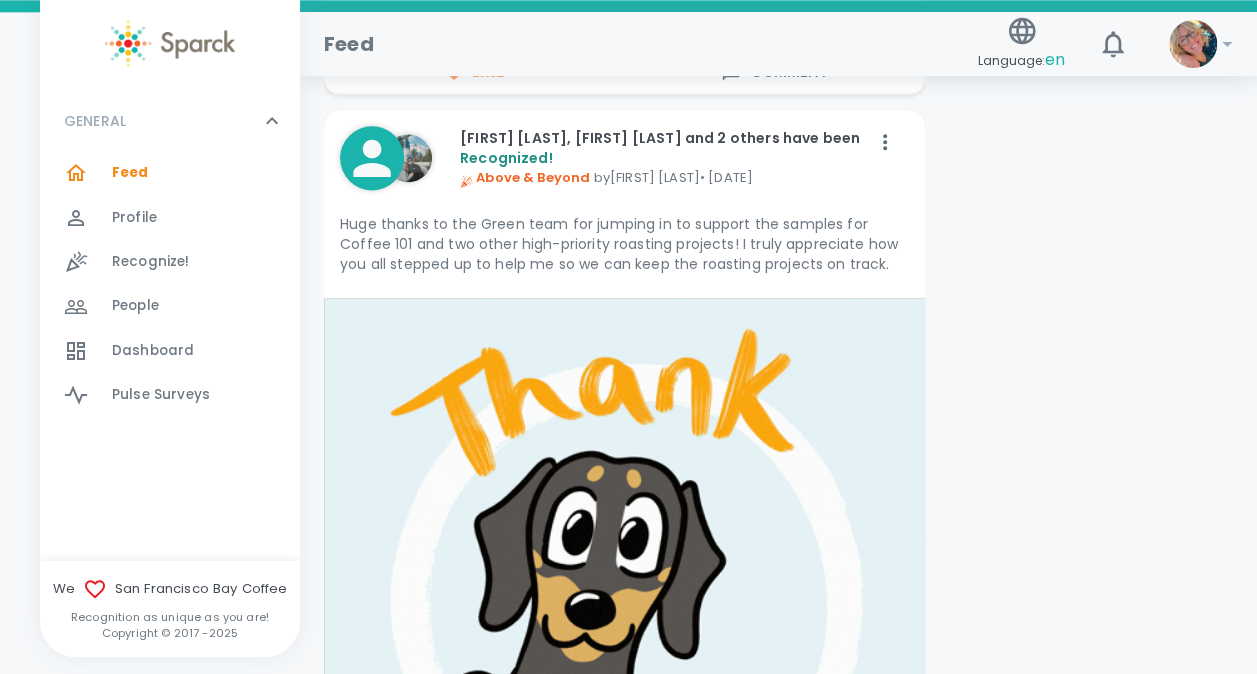 scroll, scrollTop: 12556, scrollLeft: 0, axis: vertical 